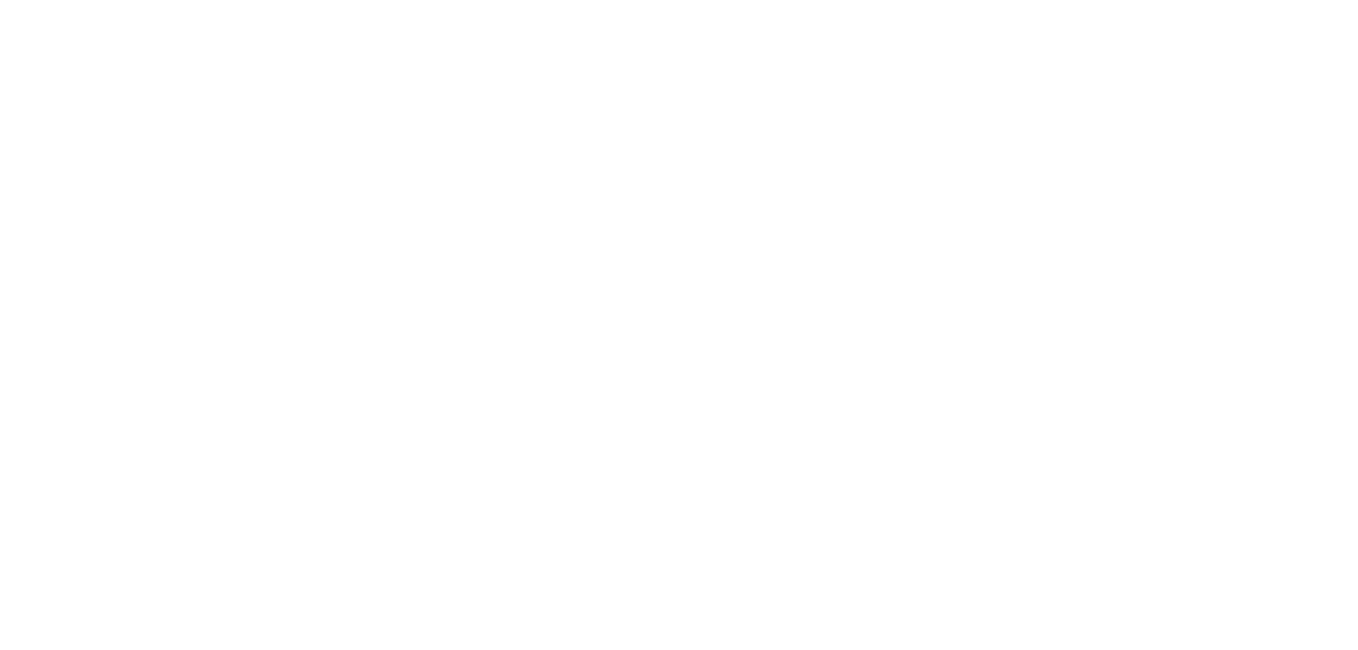 scroll, scrollTop: 0, scrollLeft: 0, axis: both 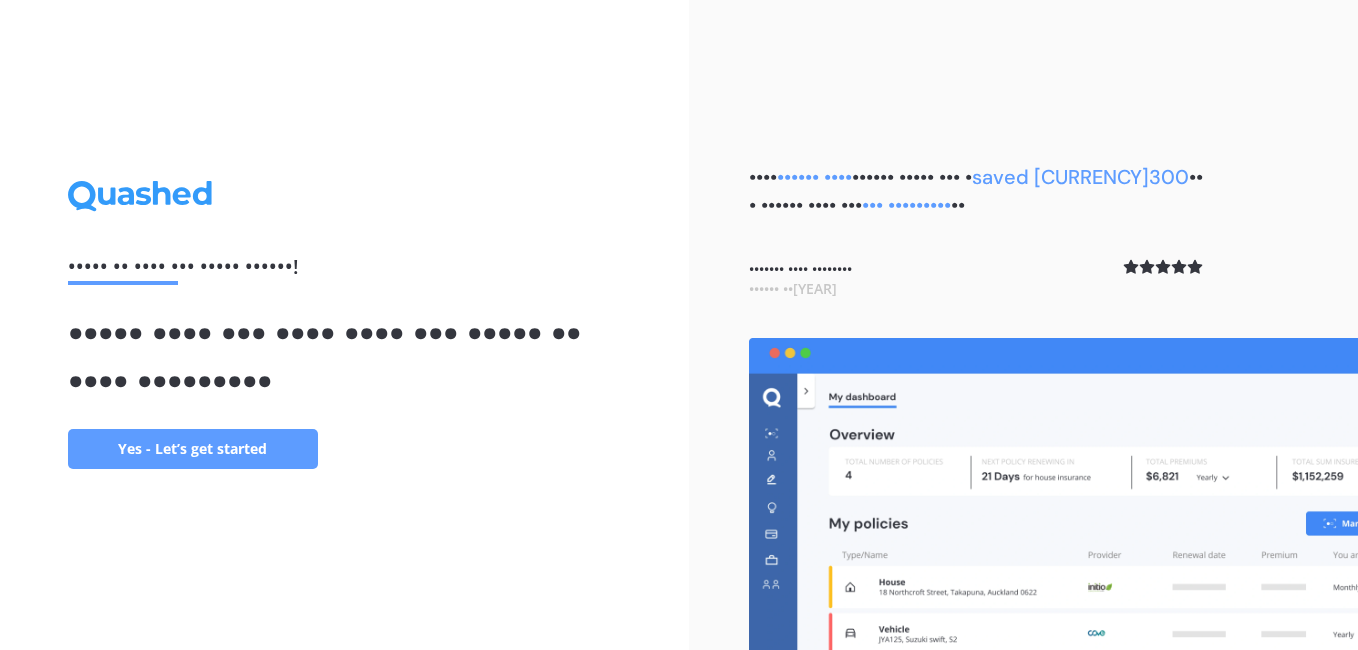 click on "Yes - Let’s get started" at bounding box center (193, 449) 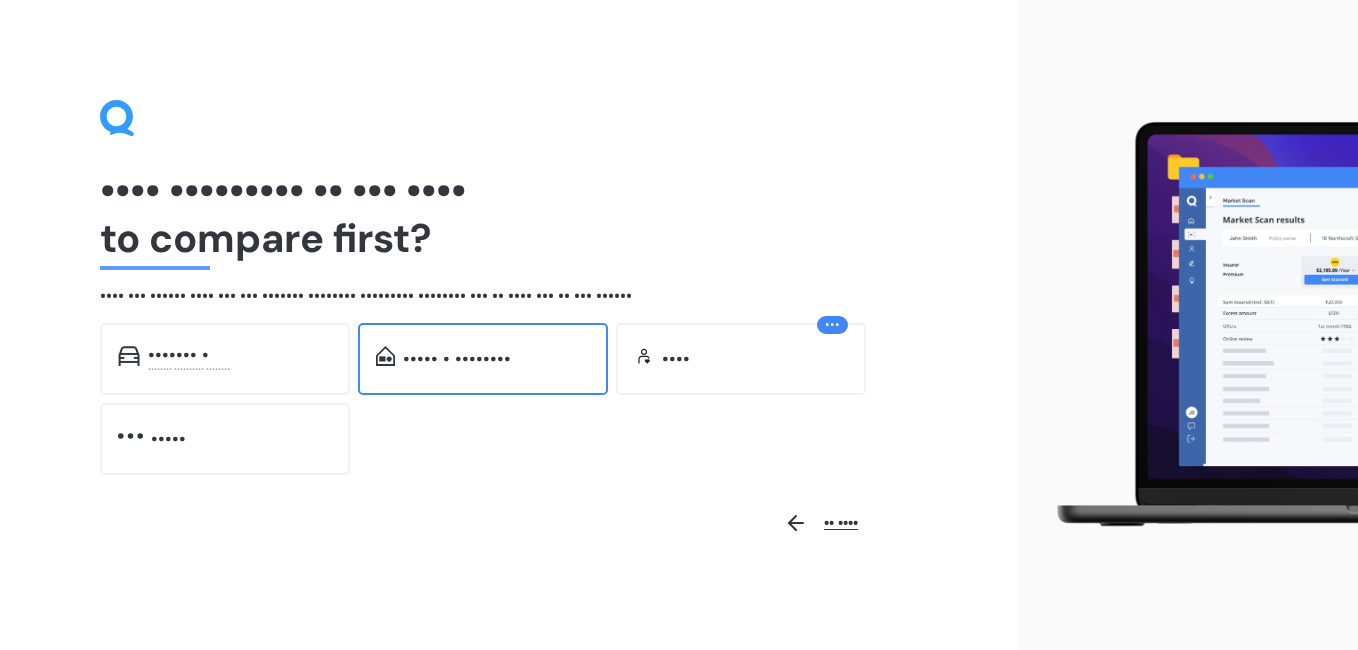 click on "••••• • ••••••••" at bounding box center [178, 355] 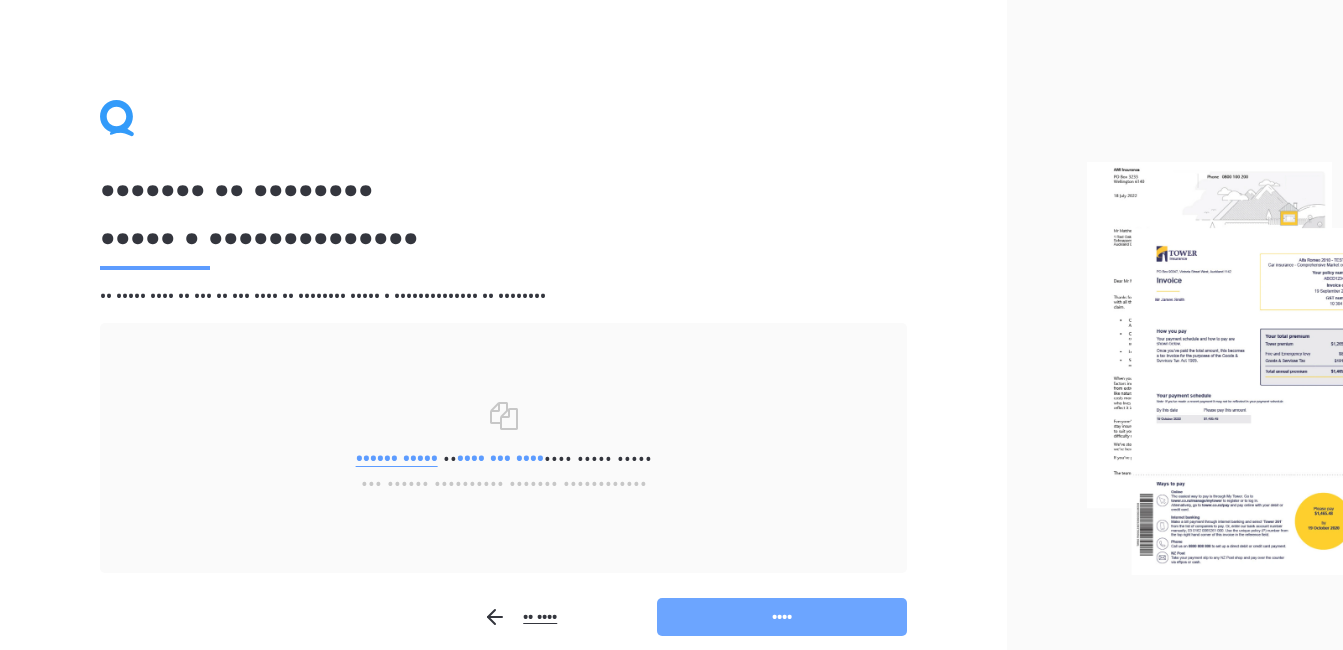 click on "••••" at bounding box center [782, 617] 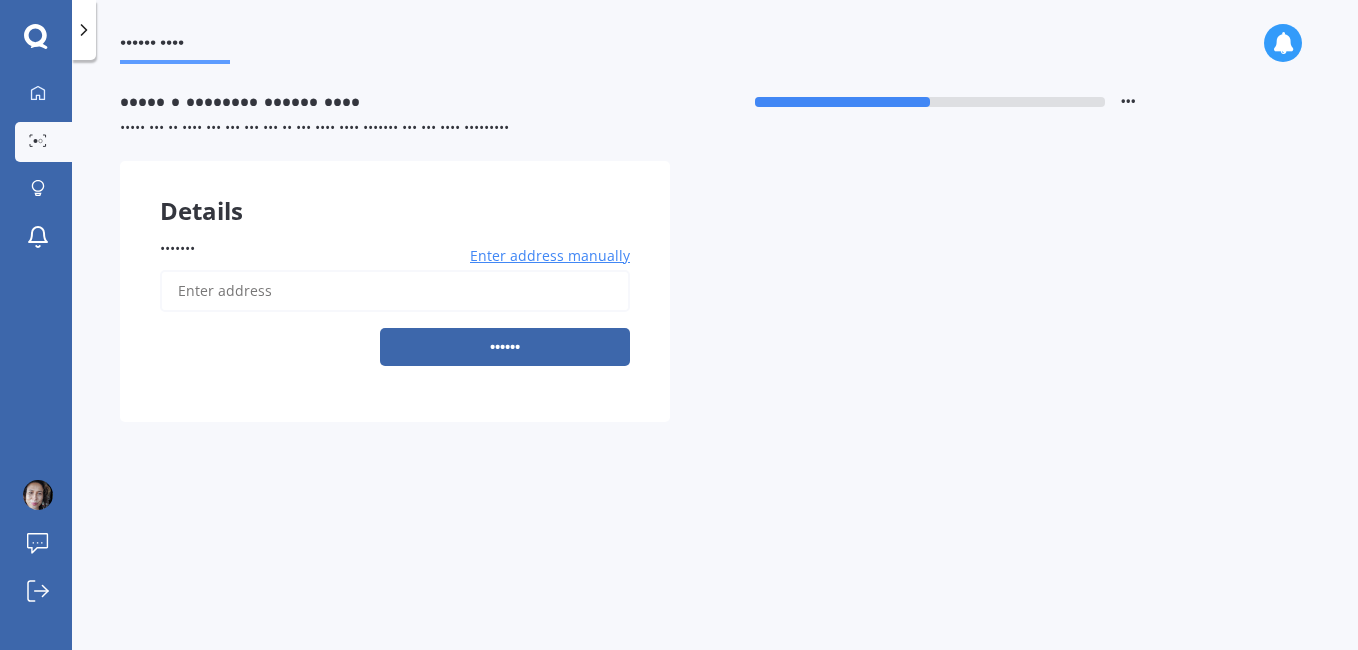 click on "•••••••" at bounding box center (395, 291) 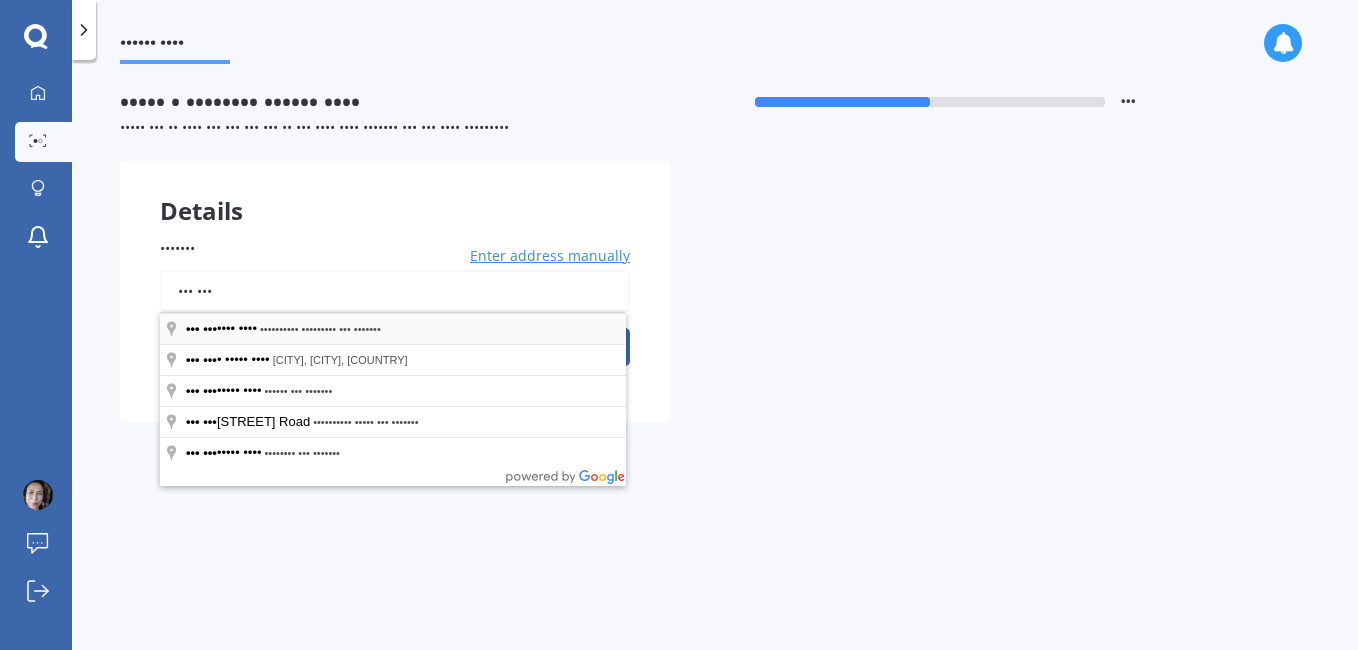 type on "••• •••" 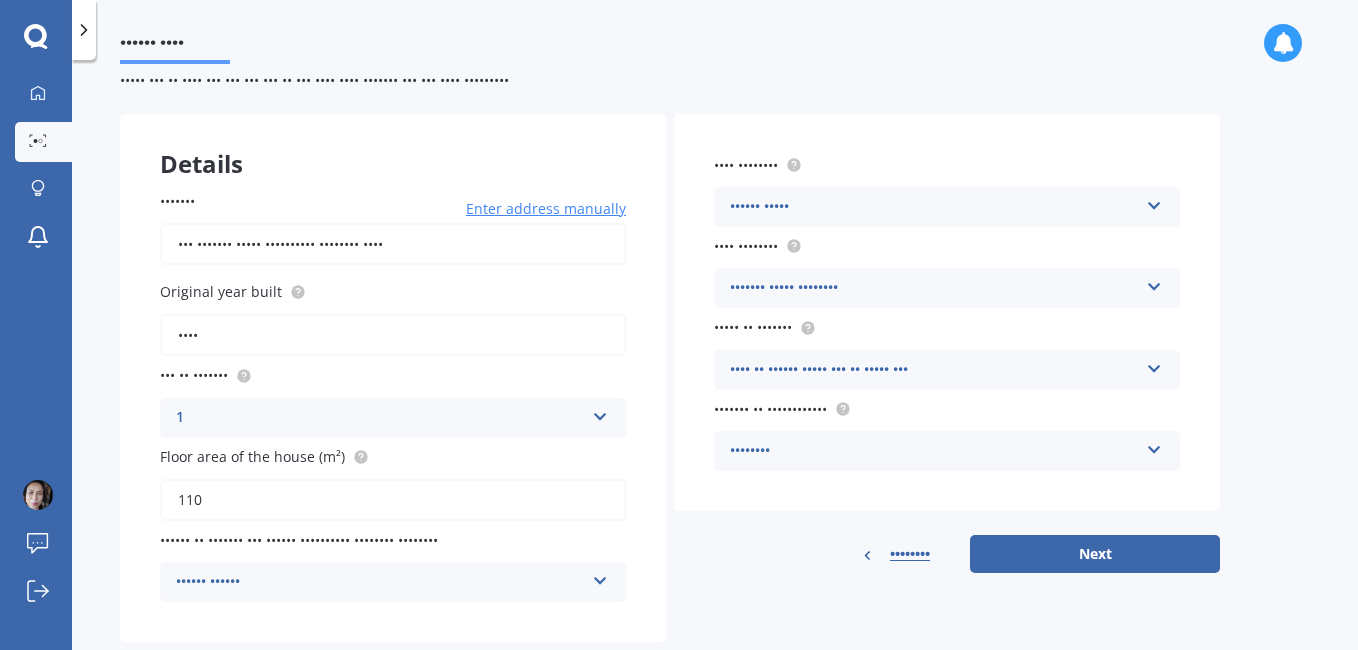 scroll, scrollTop: 55, scrollLeft: 0, axis: vertical 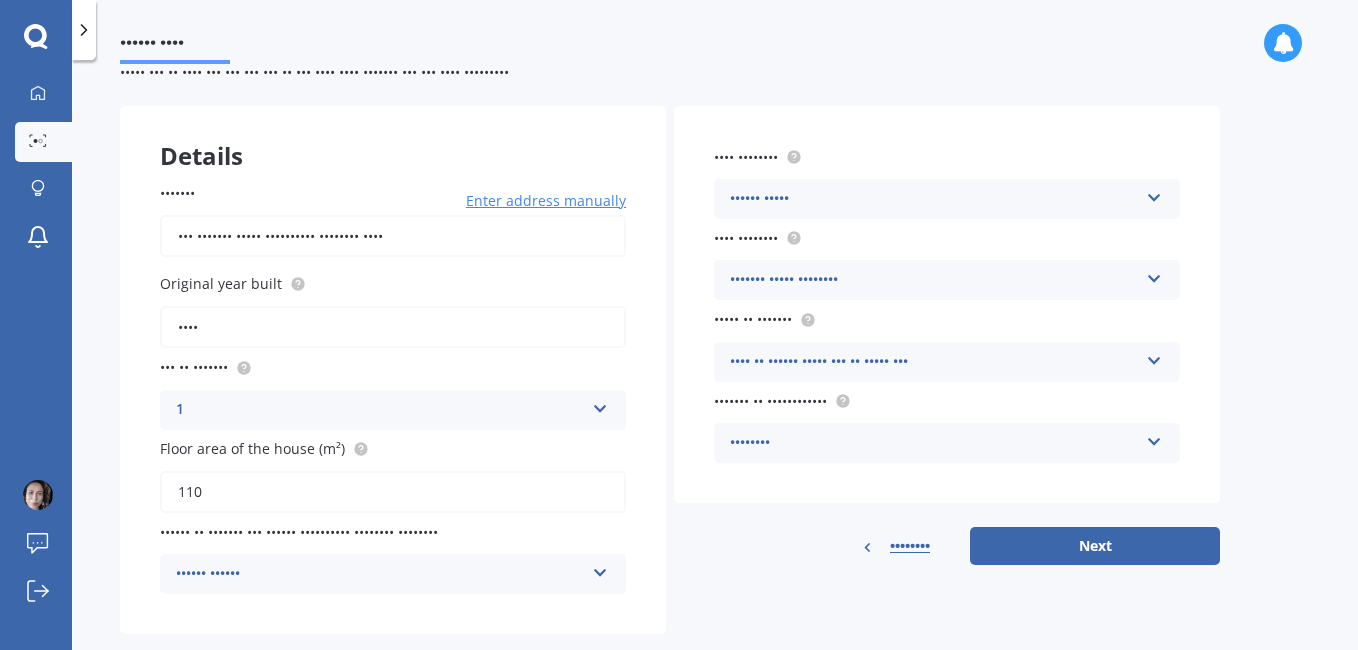 click at bounding box center [600, 405] 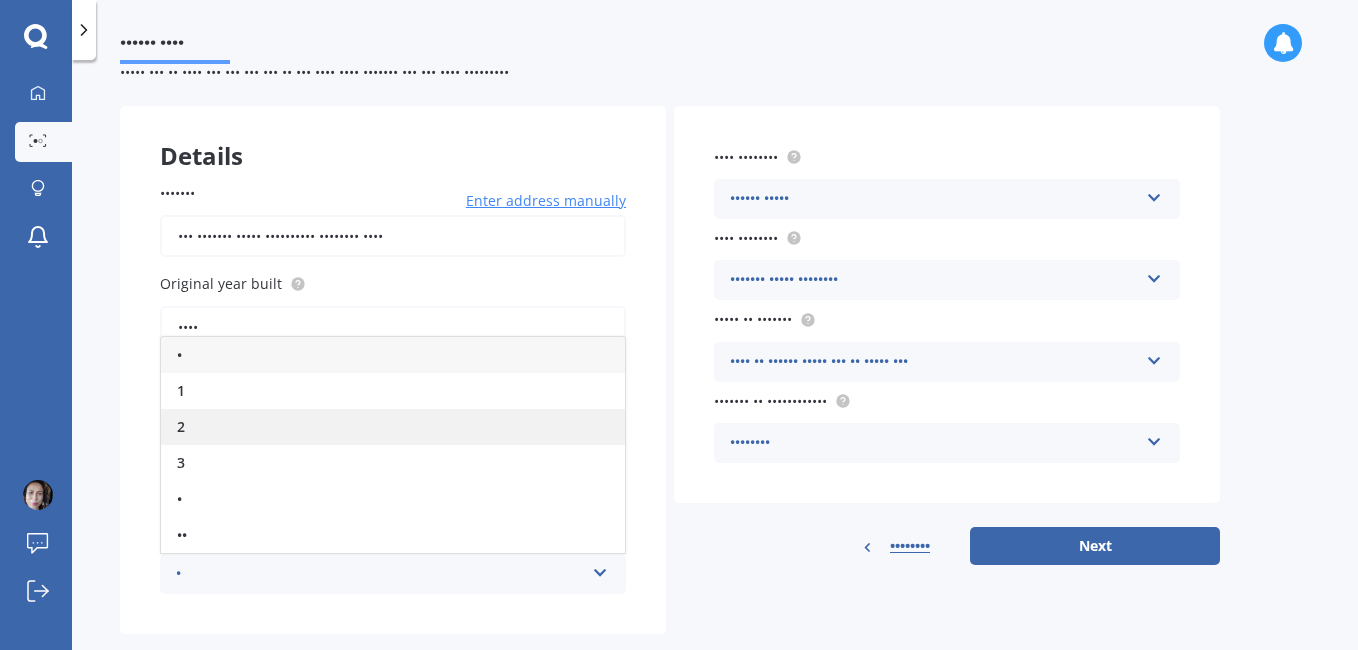 click on "2" at bounding box center (393, 427) 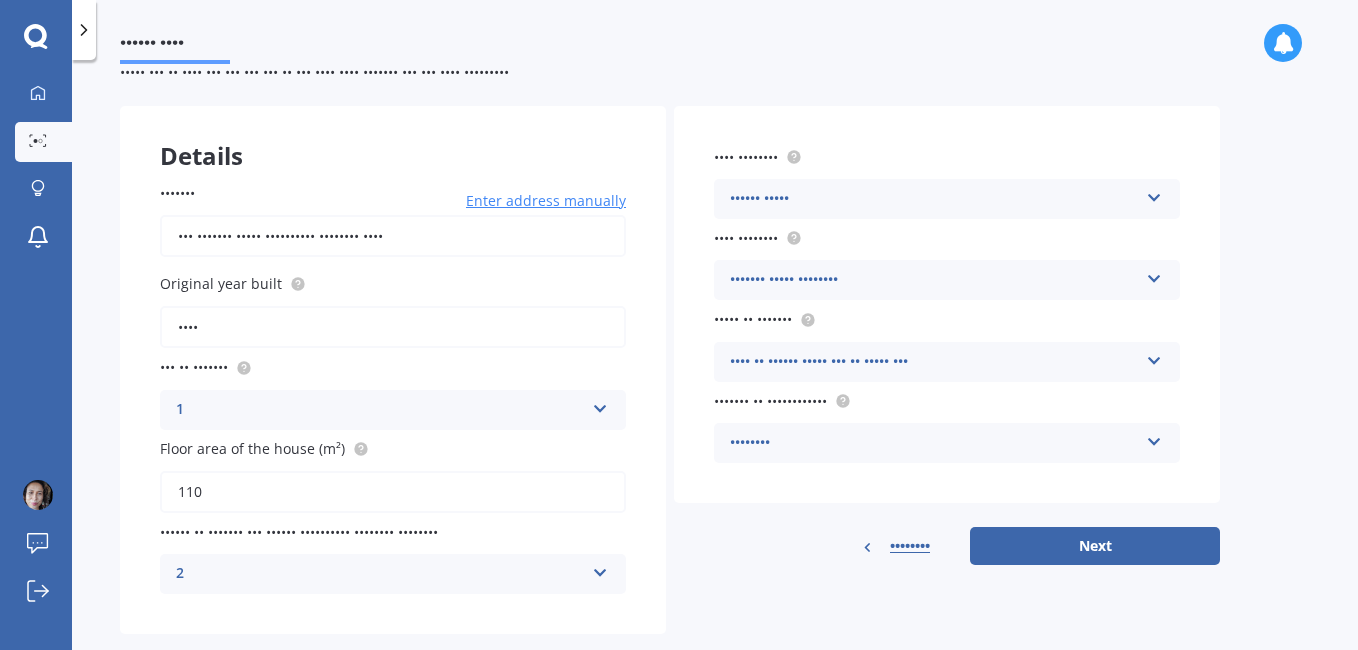 click at bounding box center [600, 405] 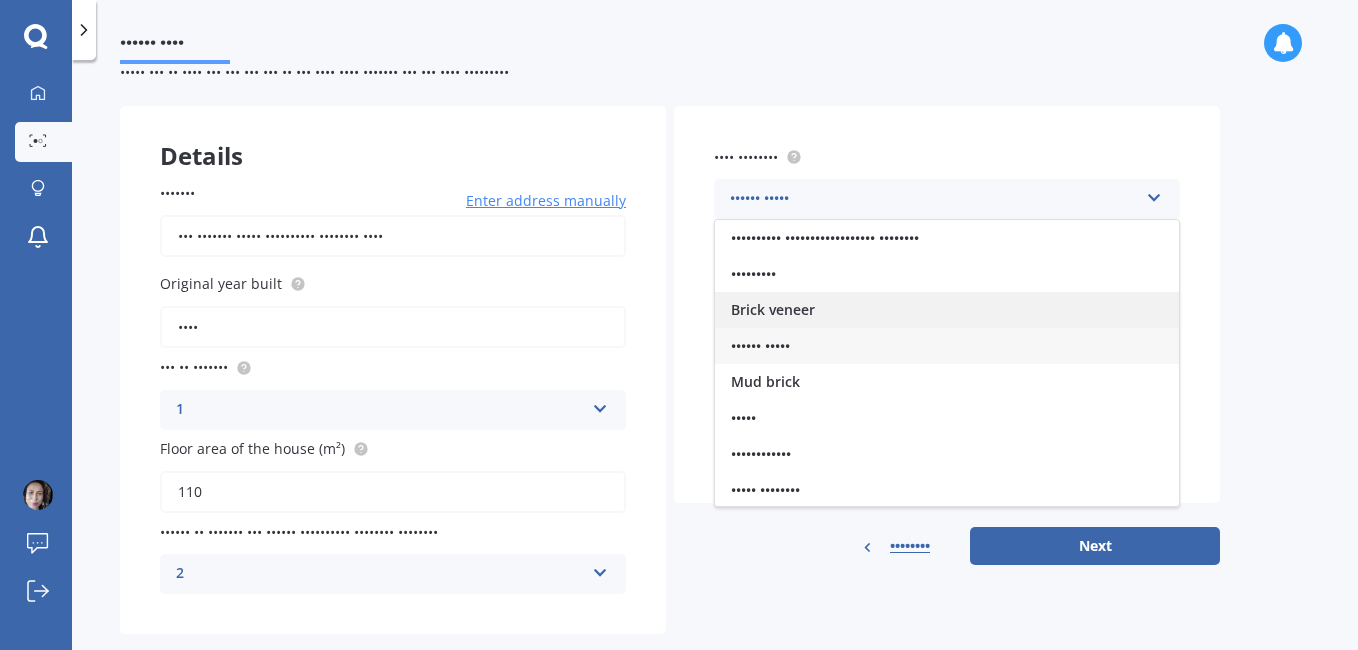 click on "Brick veneer" at bounding box center (947, 310) 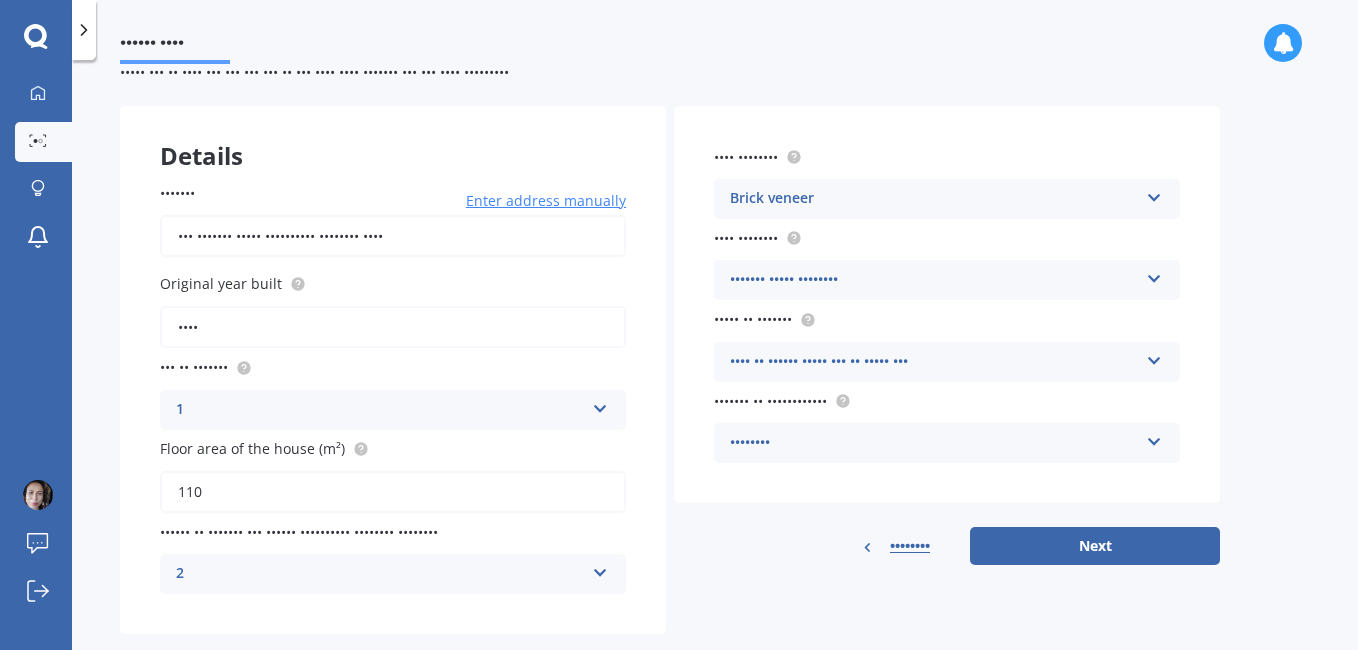 click at bounding box center (600, 405) 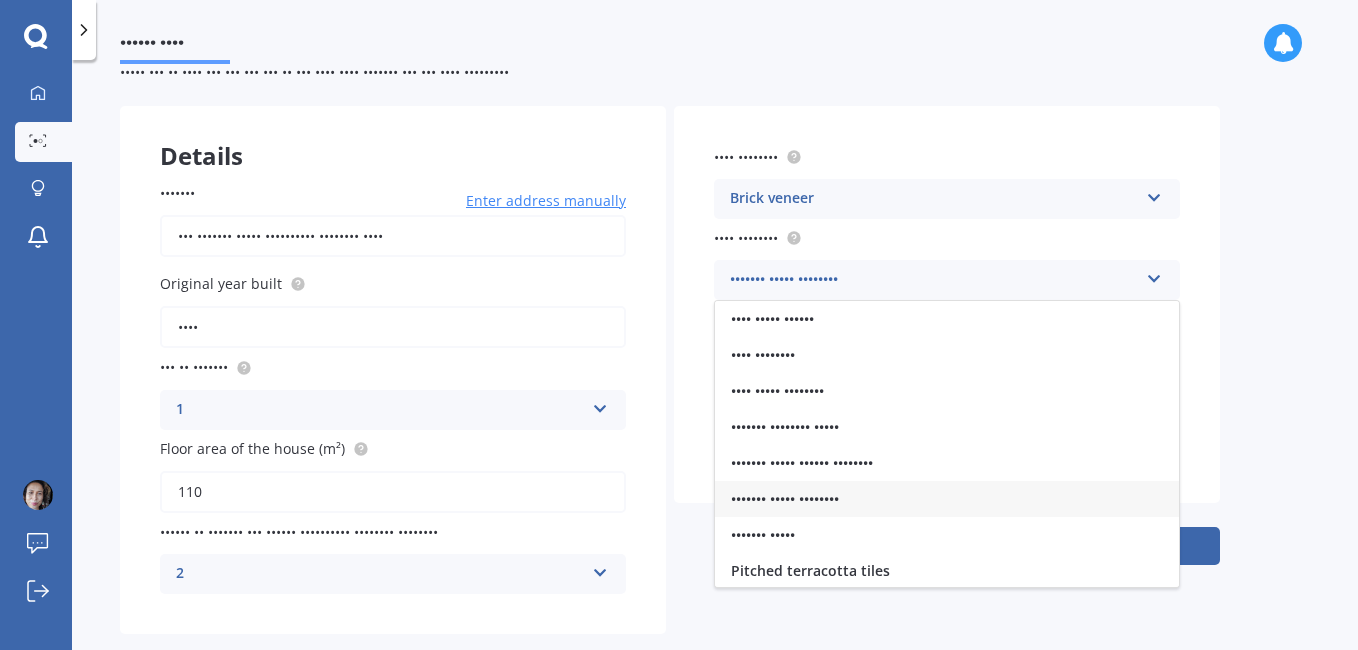 click on "••••••• ••••• ••••••••" at bounding box center (947, 499) 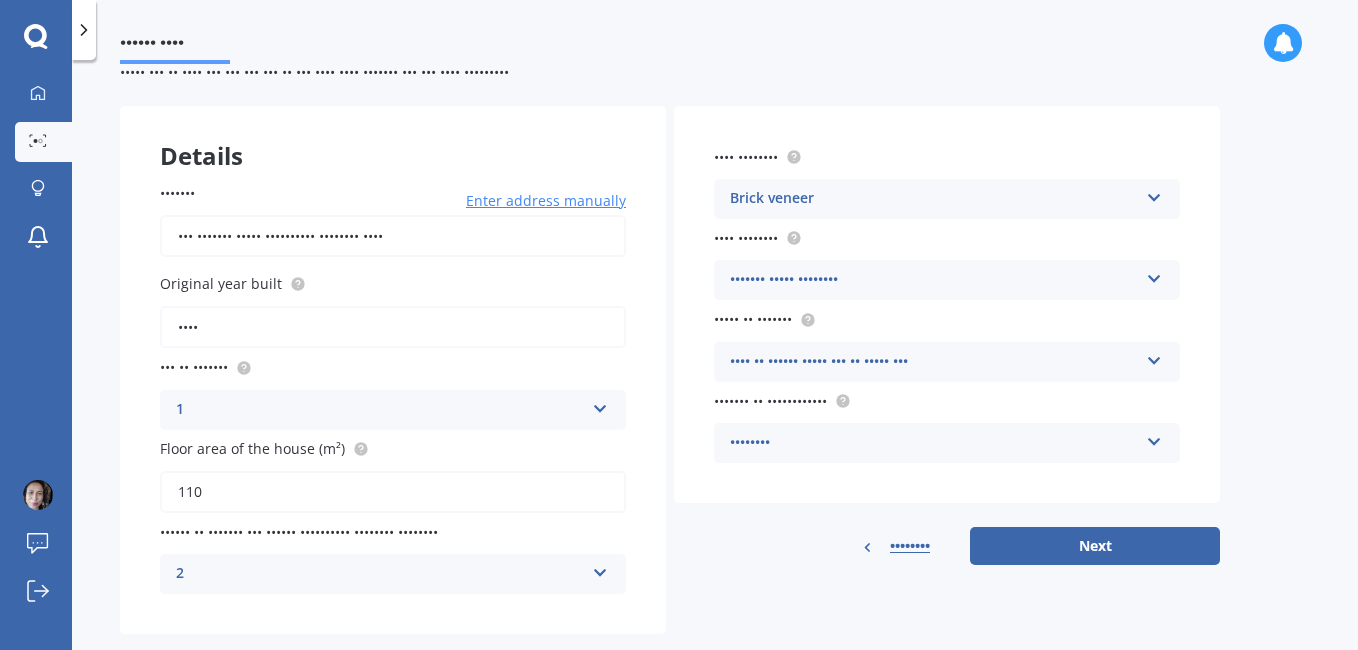 click at bounding box center [600, 405] 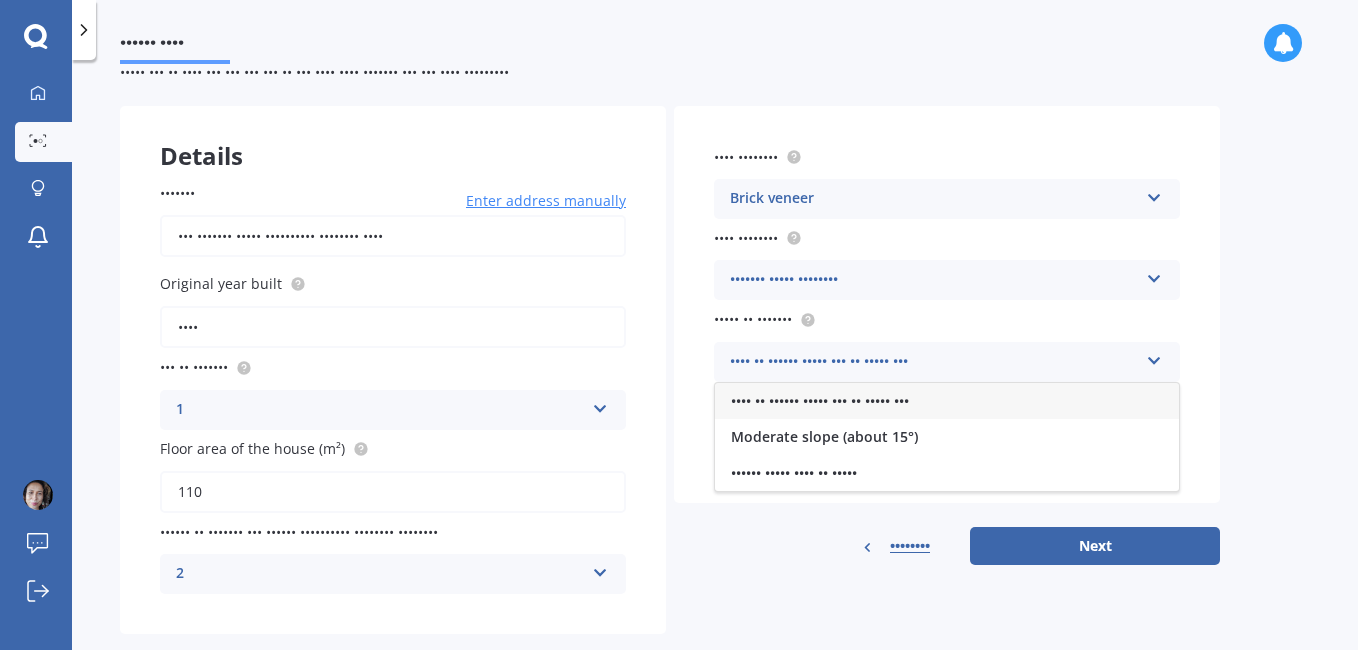 click on "•••• •• •••••• ••••• ••• •• ••••• •••" at bounding box center (947, 401) 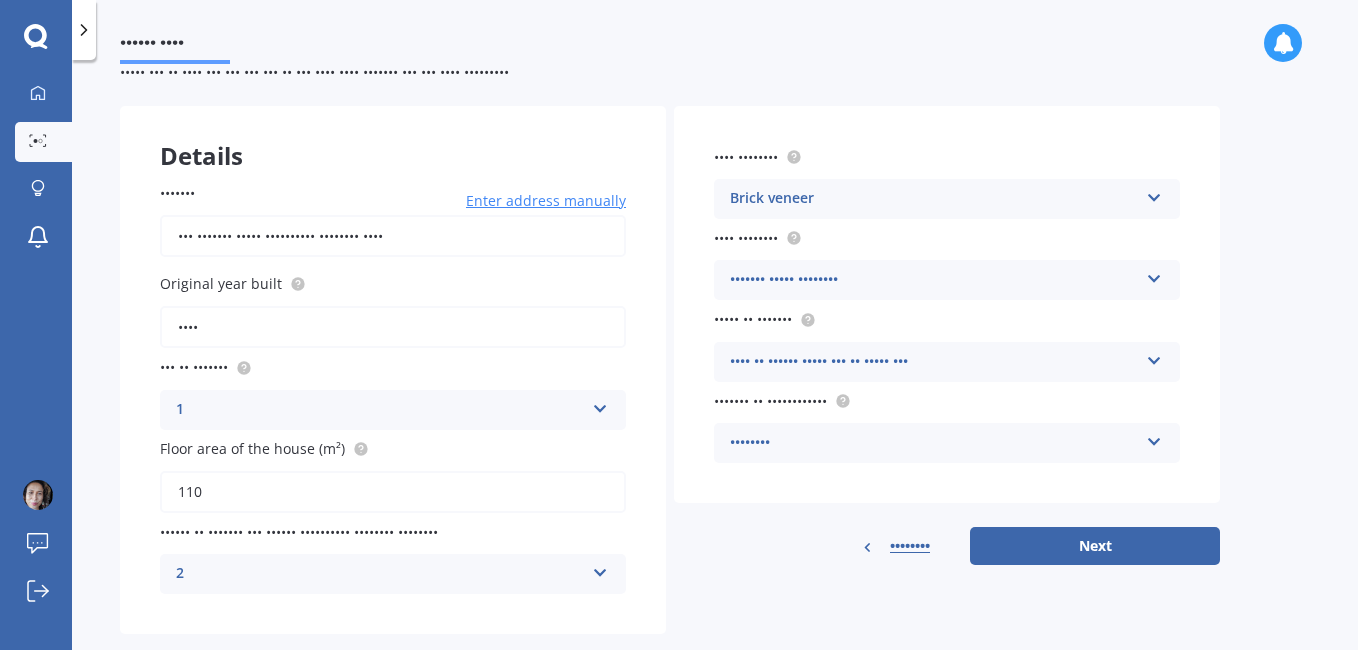 click on "•••••••• •••••••• •••• ••••••••" at bounding box center [393, 410] 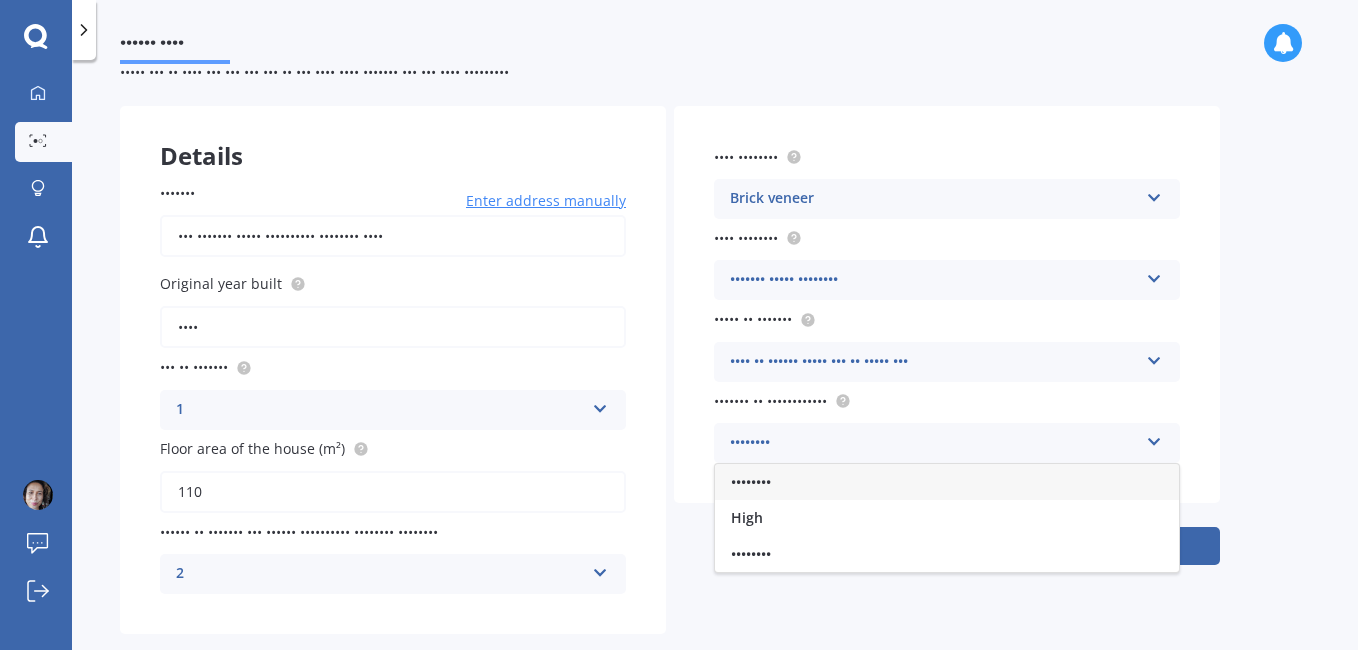 click on "•••••••• •••••••• •••• ••••••••" at bounding box center (947, 443) 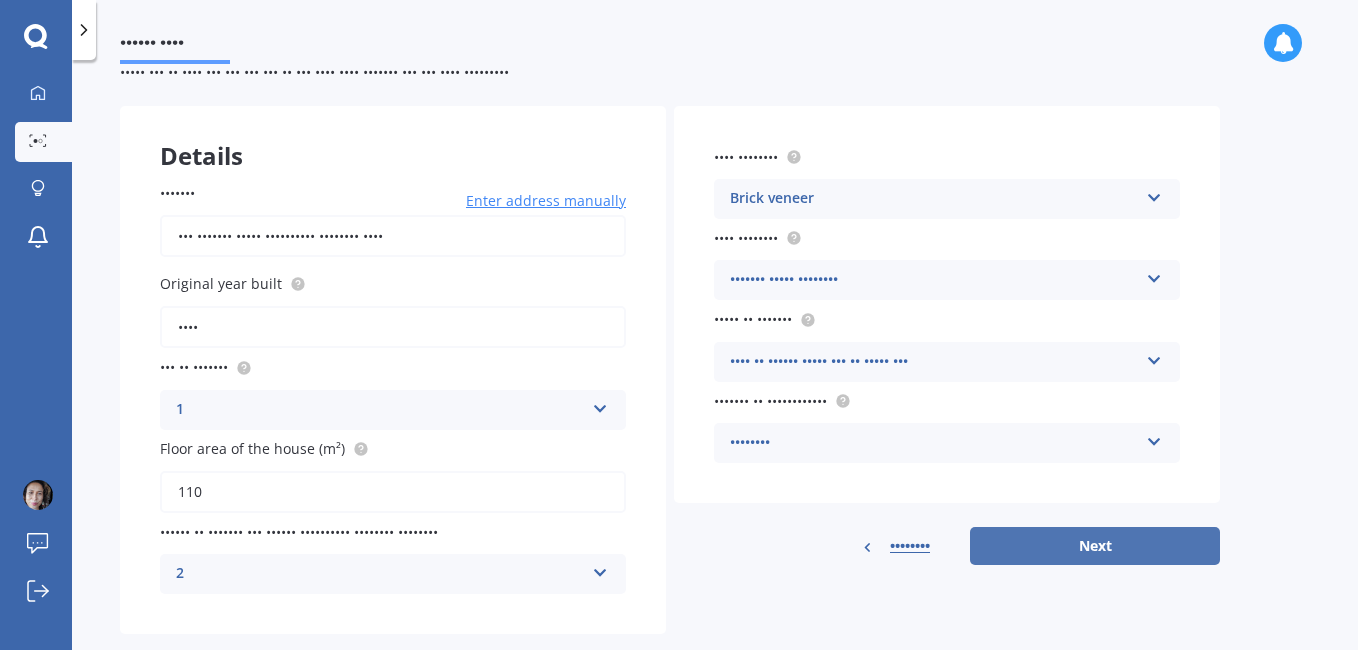 click on "Next" at bounding box center (1095, 546) 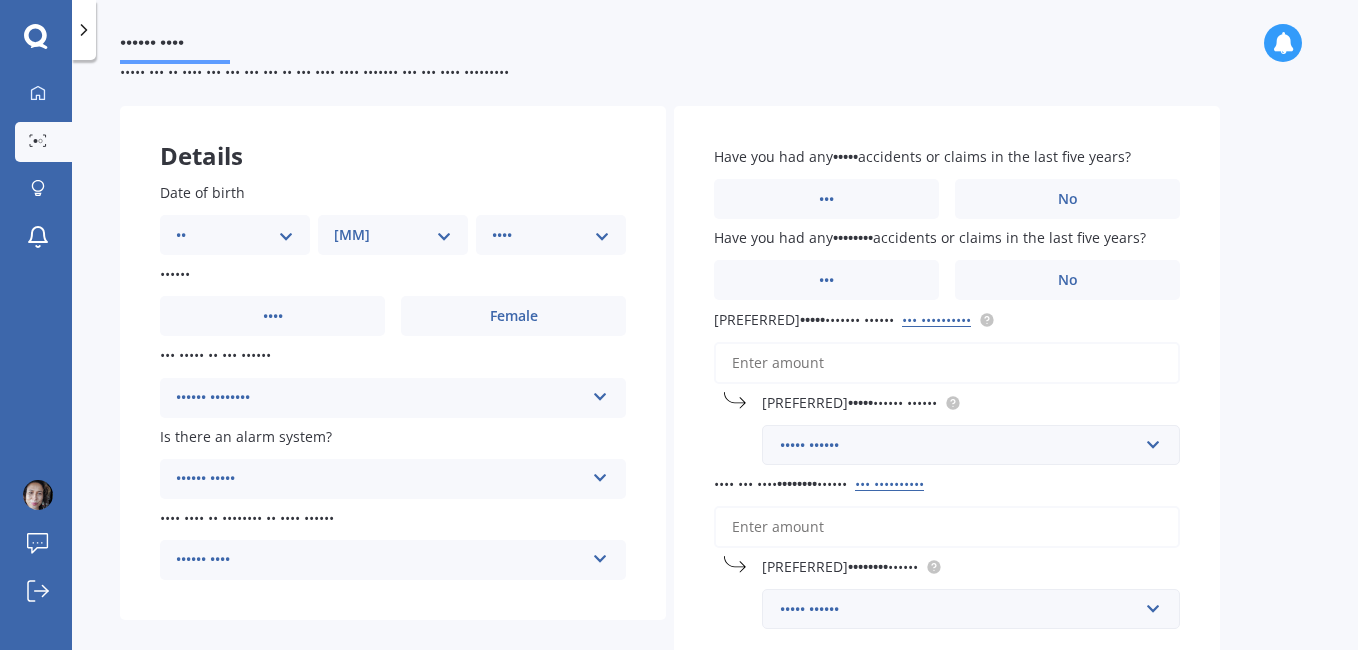 scroll, scrollTop: 0, scrollLeft: 0, axis: both 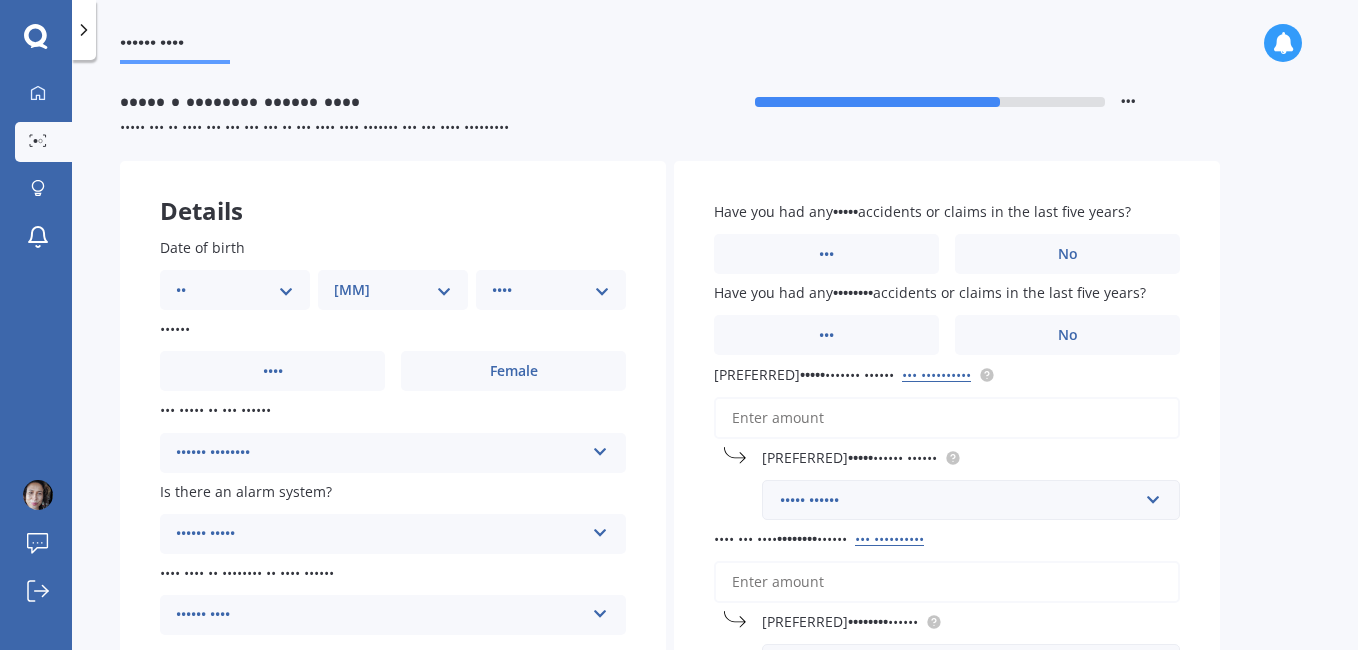 click on "DD 01 02 03 04 05 06 07 08 09 10 11 12 13 14 15 16 17 18 19 20 21 22 23 24 25 26 27 28 29 30 31" at bounding box center (235, 290) 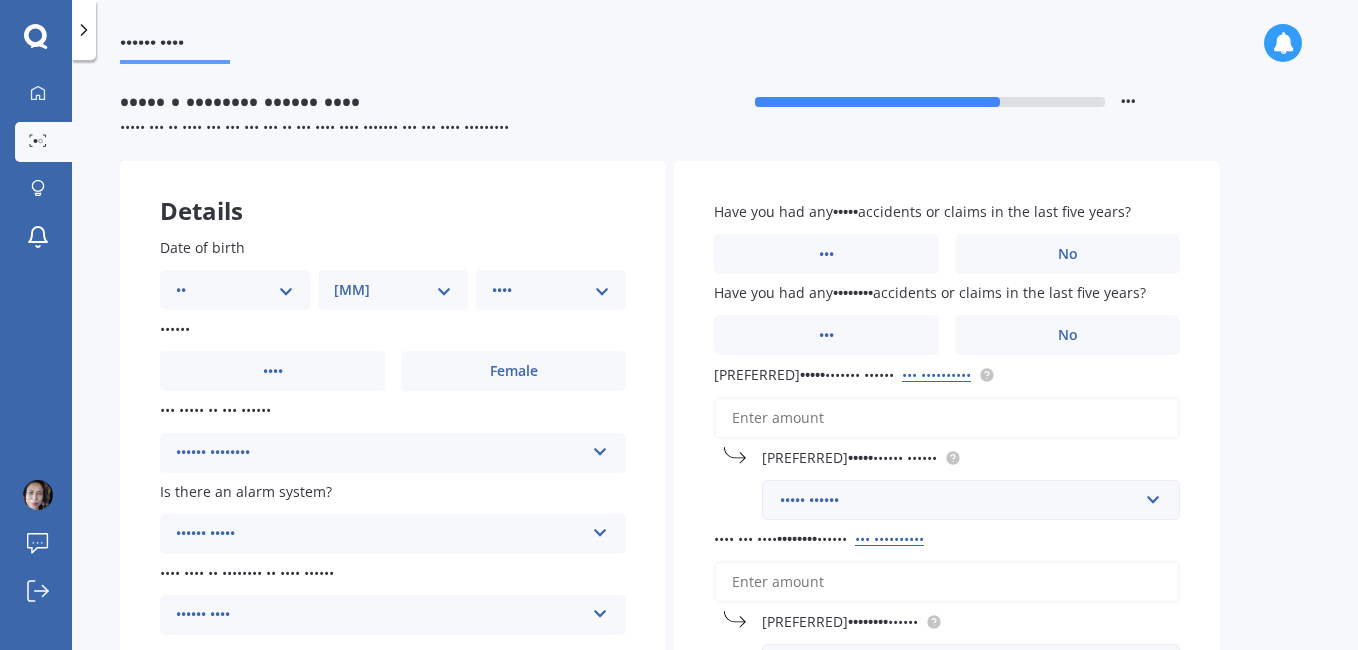 select on "12" 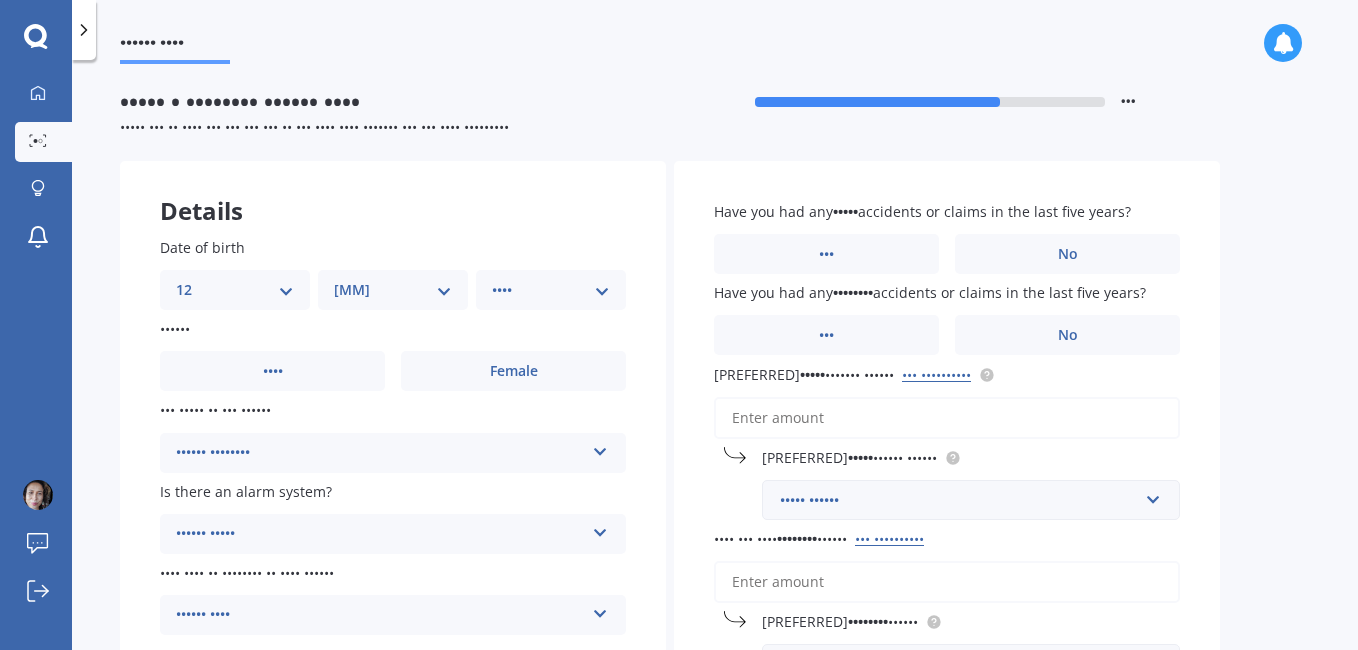 click on "DD 01 02 03 04 05 06 07 08 09 10 11 12 13 14 15 16 17 18 19 20 21 22 23 24 25 26 27 28 29 30 31" at bounding box center [235, 290] 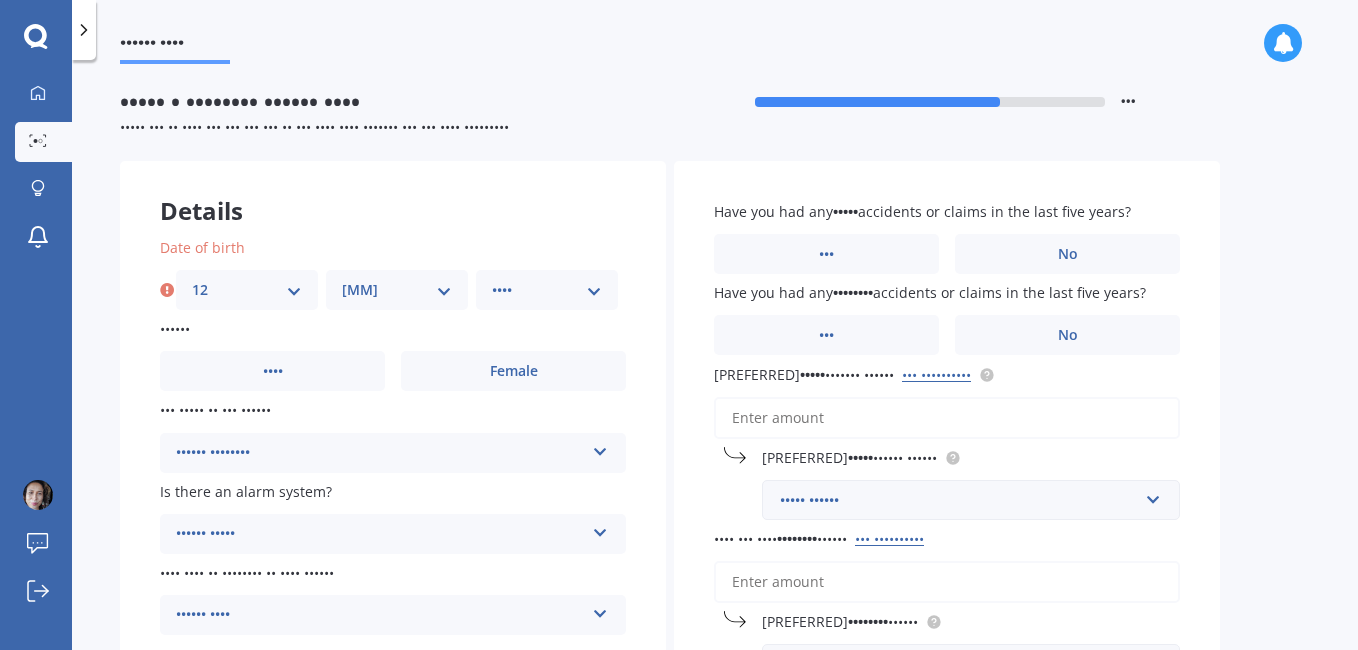 click on "MM 01 02 03 04 05 06 07 08 09 10 11 12" at bounding box center (397, 290) 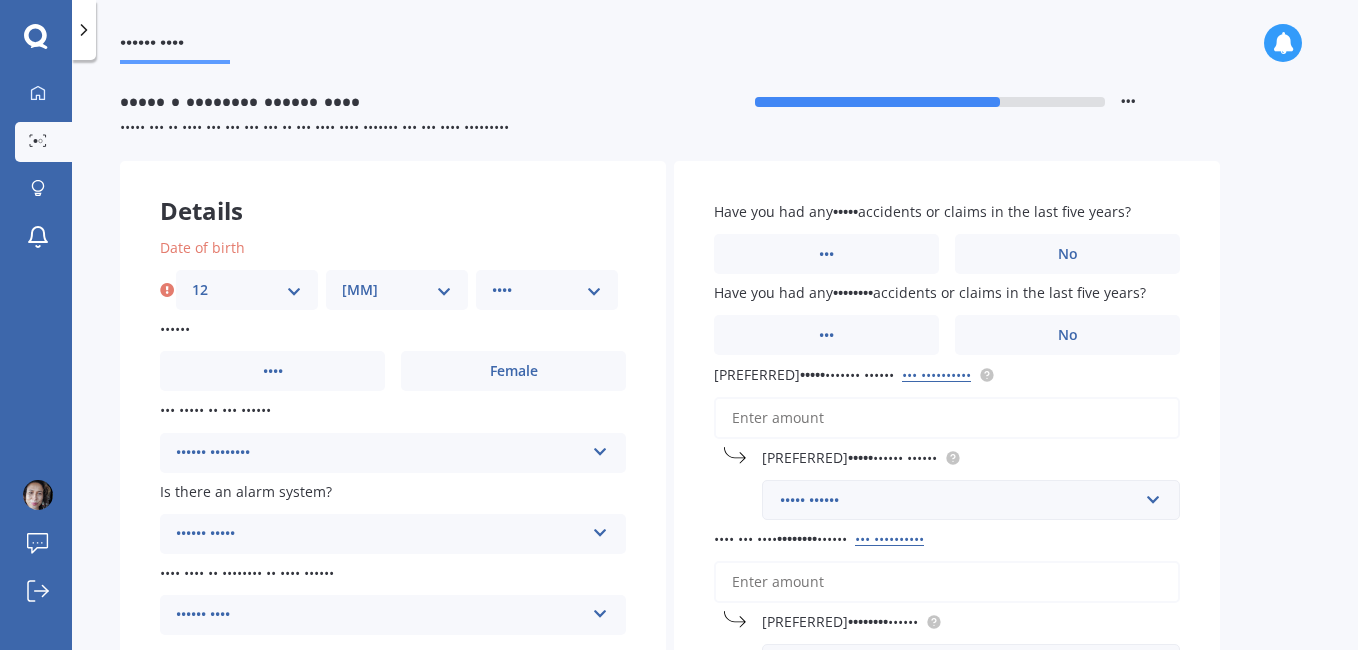select on "••" 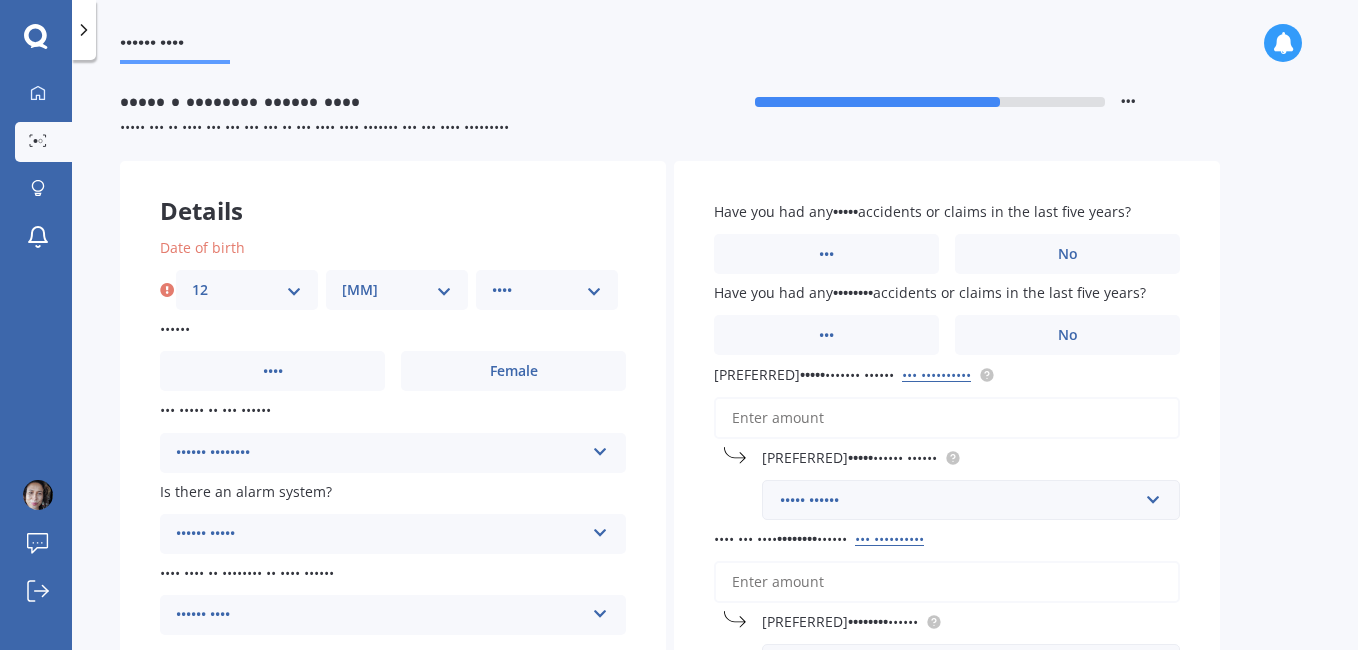 click on "MM 01 02 03 04 05 06 07 08 09 10 11 12" at bounding box center [397, 290] 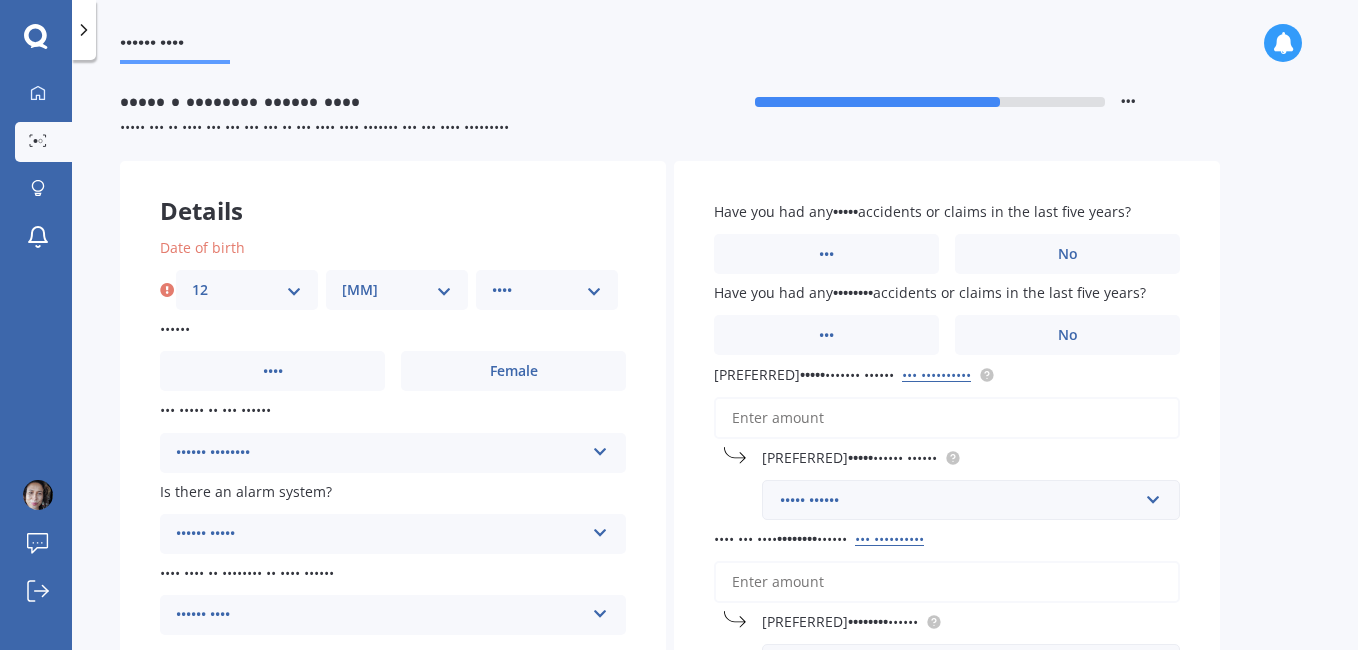 select on "••••" 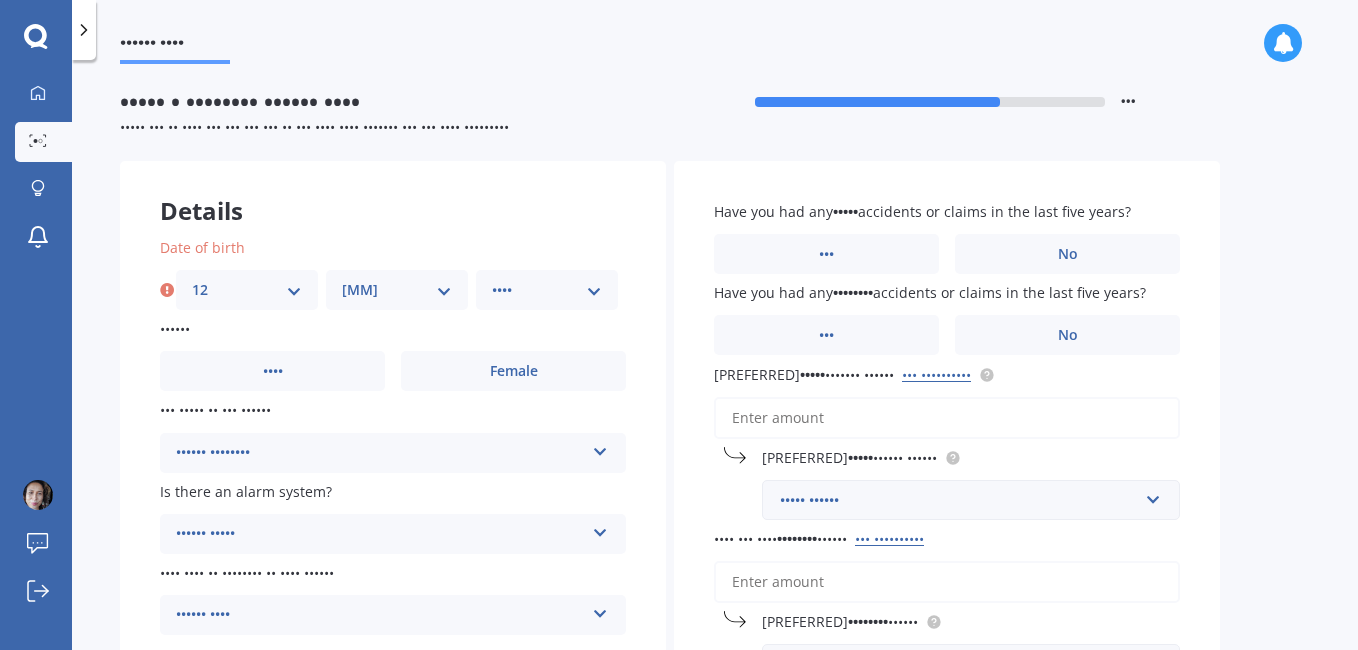 click on "•••• •••• •••• •••• •••• •••• •••• •••• •••• •••• •••• •••• •••• •••• •••• •••• •••• •••• •••• •••• •••• •••• •••• •••• •••• •••• •••• •••• •••• •••• •••• •••• •••• •••• •••• •••• •••• •••• •••• •••• •••• •••• •••• •••• •••• •••• •••• •••• •••• •••• •••• •••• •••• •••• •••• •••• •••• •••• •••• •••• •••• •••• •••• •••• •••• •••• •••• •••• •••• •••• •••• •••• •••• •••• •••• •••• •••• •••• •••• •••• •••• •••• •••• •••• •••• •••• •••• •••• •••• •••• •••• •••• •••• •••• •••• •••• •••• •••• •••• •••• ••••" at bounding box center [547, 290] 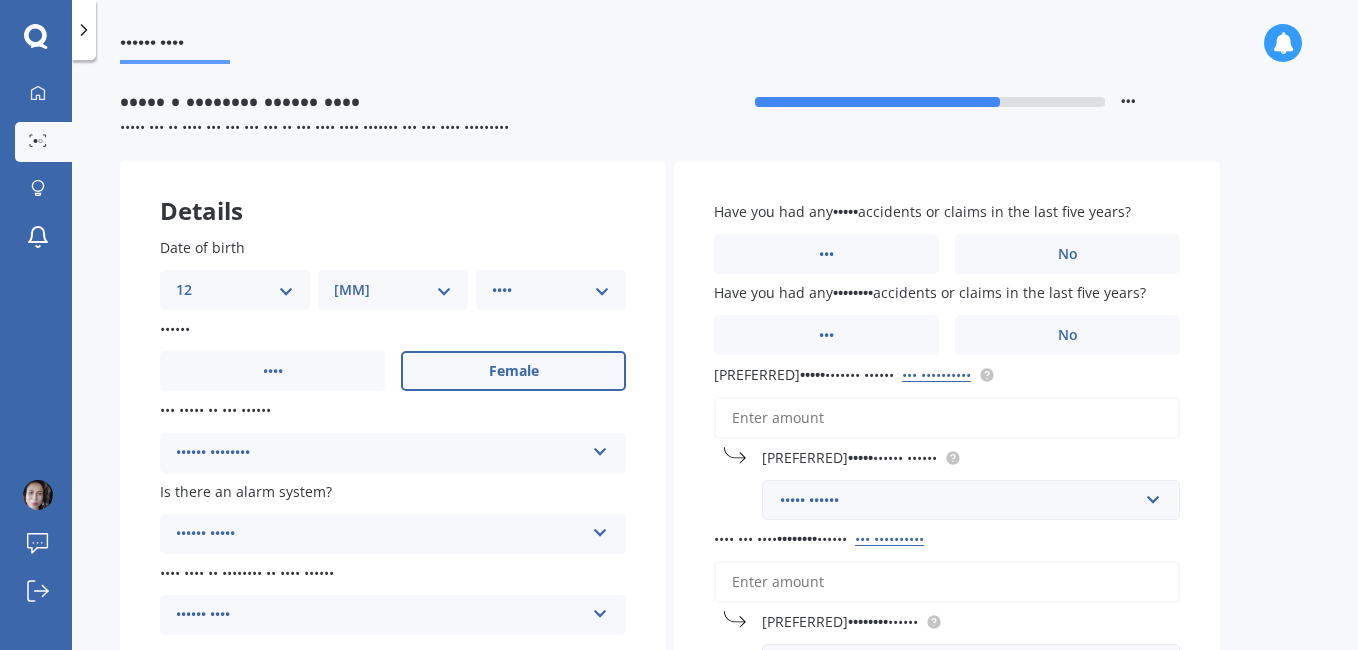 click on "Female" at bounding box center [513, 371] 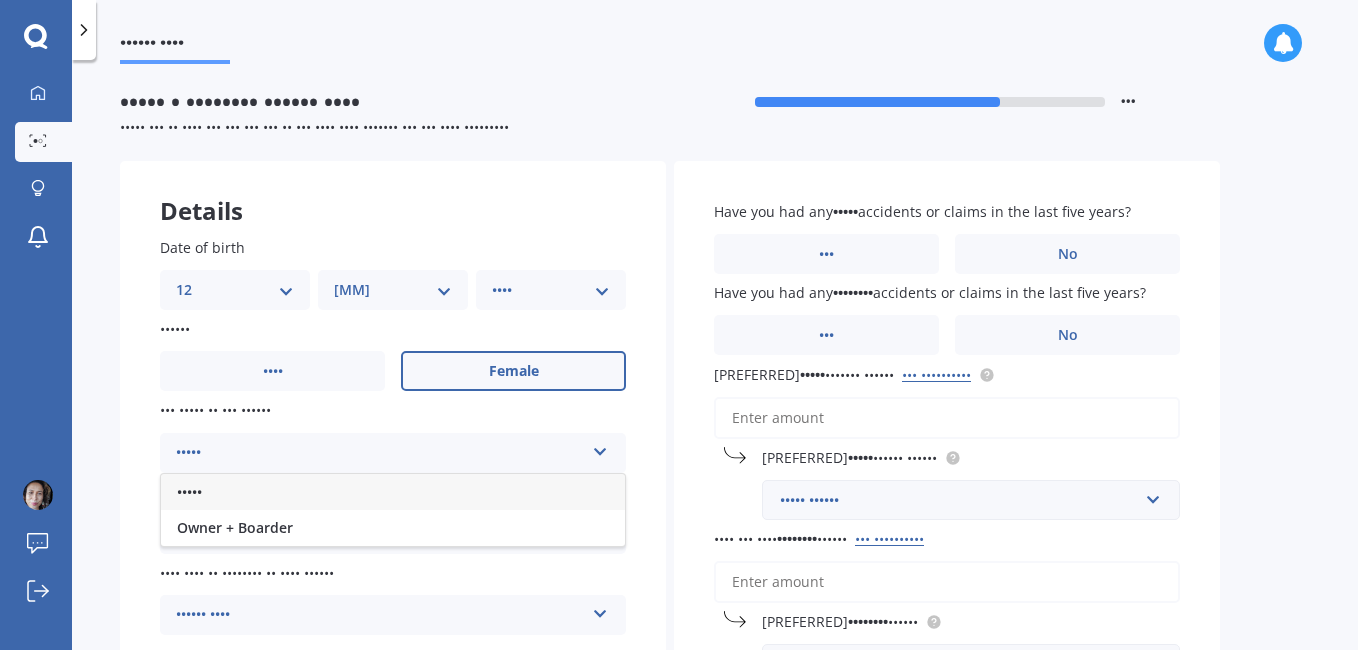 click on "•••••" at bounding box center [393, 492] 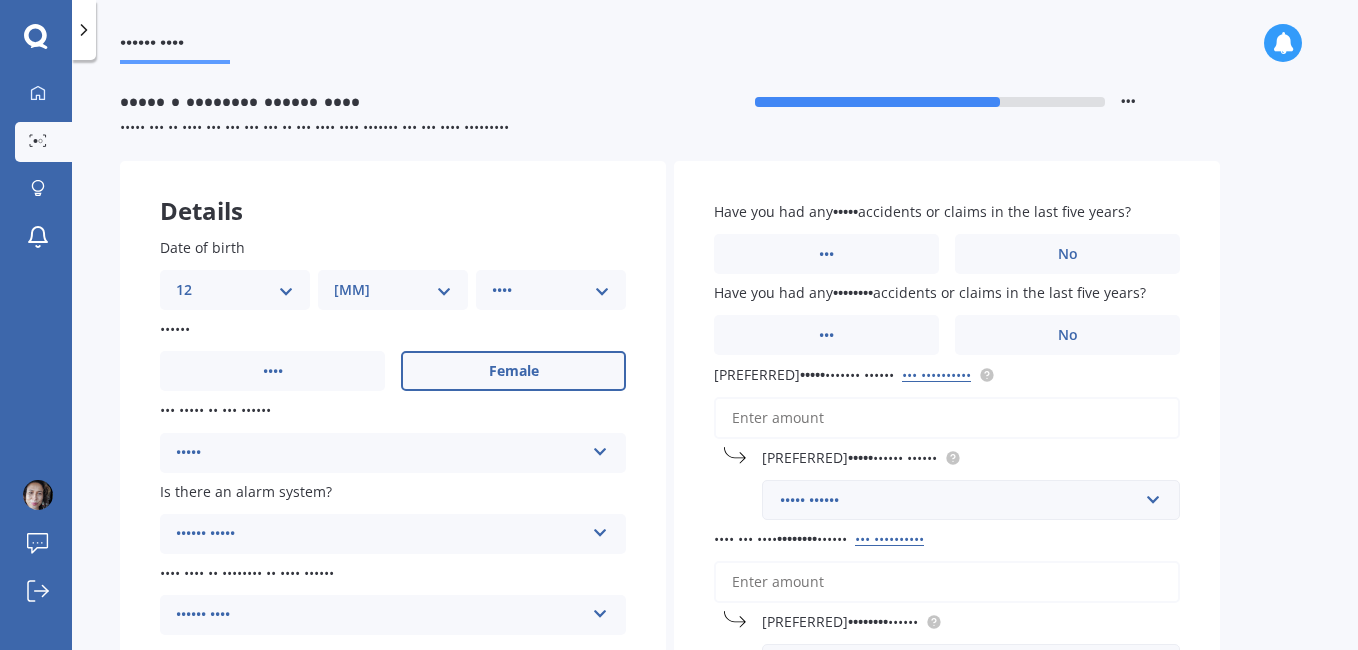 click on "•••••• •••••" at bounding box center [380, 534] 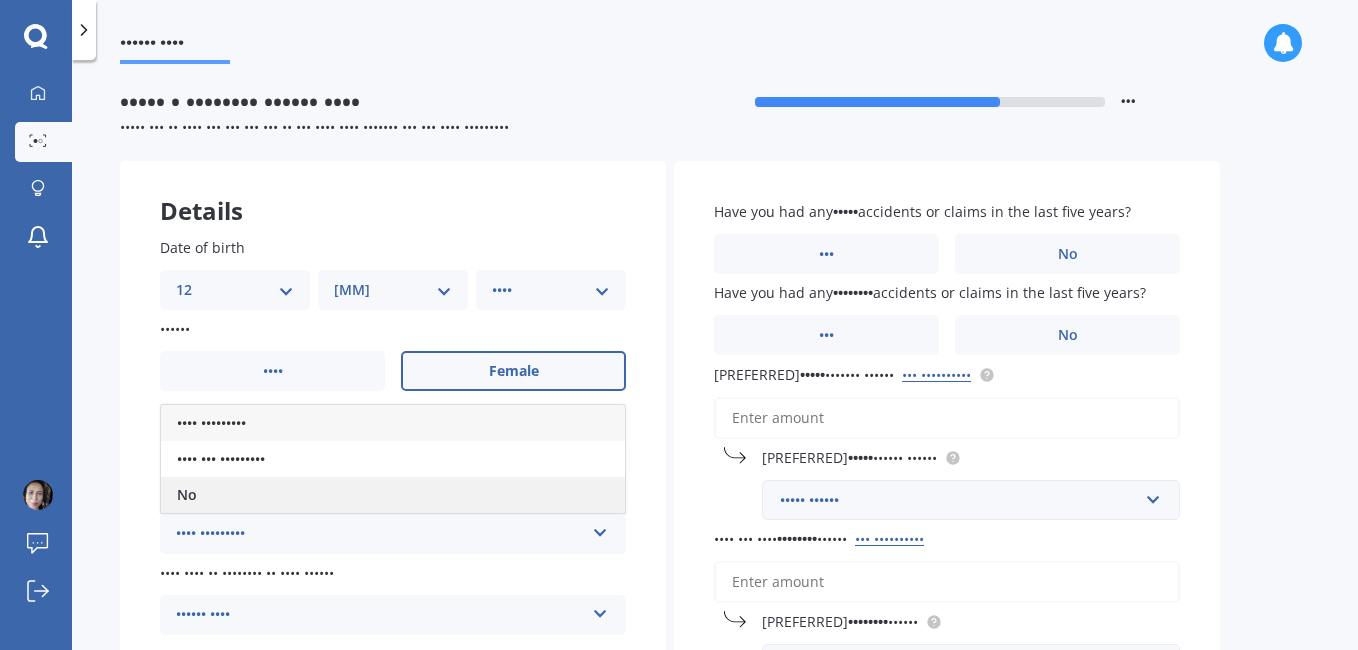 click on "No" at bounding box center [393, 495] 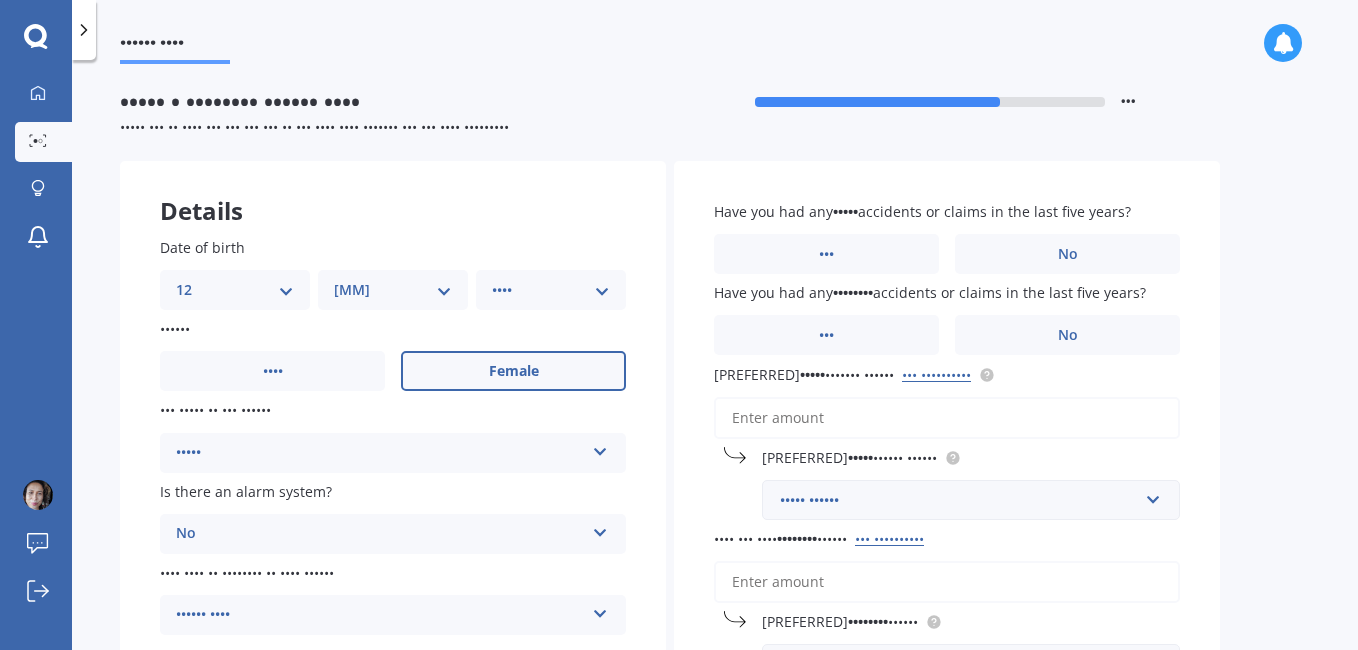 click on "•••••• ••••" at bounding box center (380, 615) 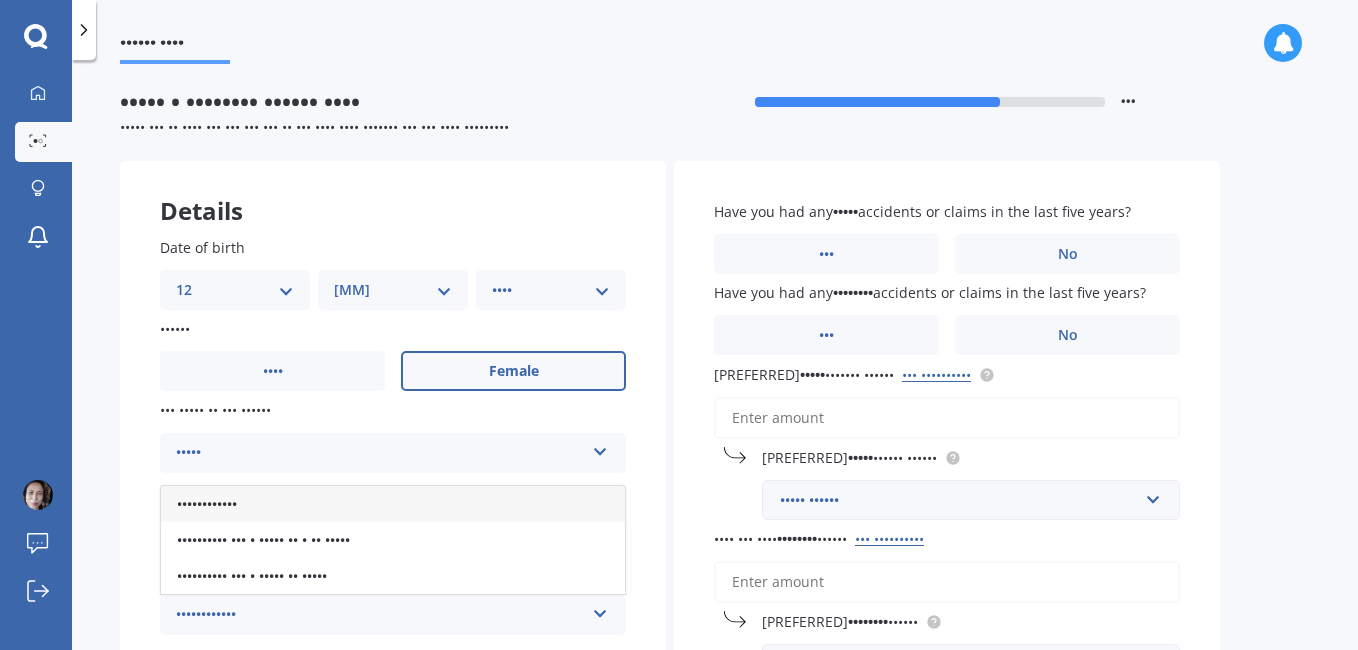 click on "••••••••••••" at bounding box center (393, 504) 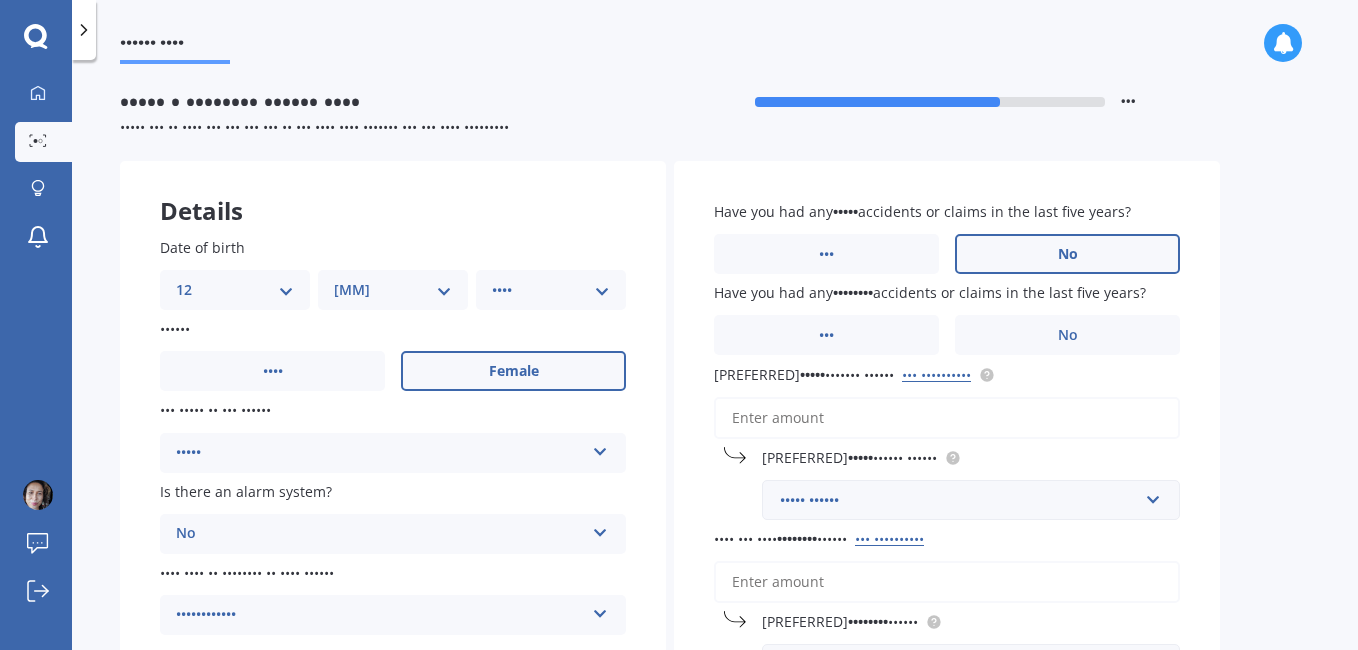 click on "No" at bounding box center [513, 371] 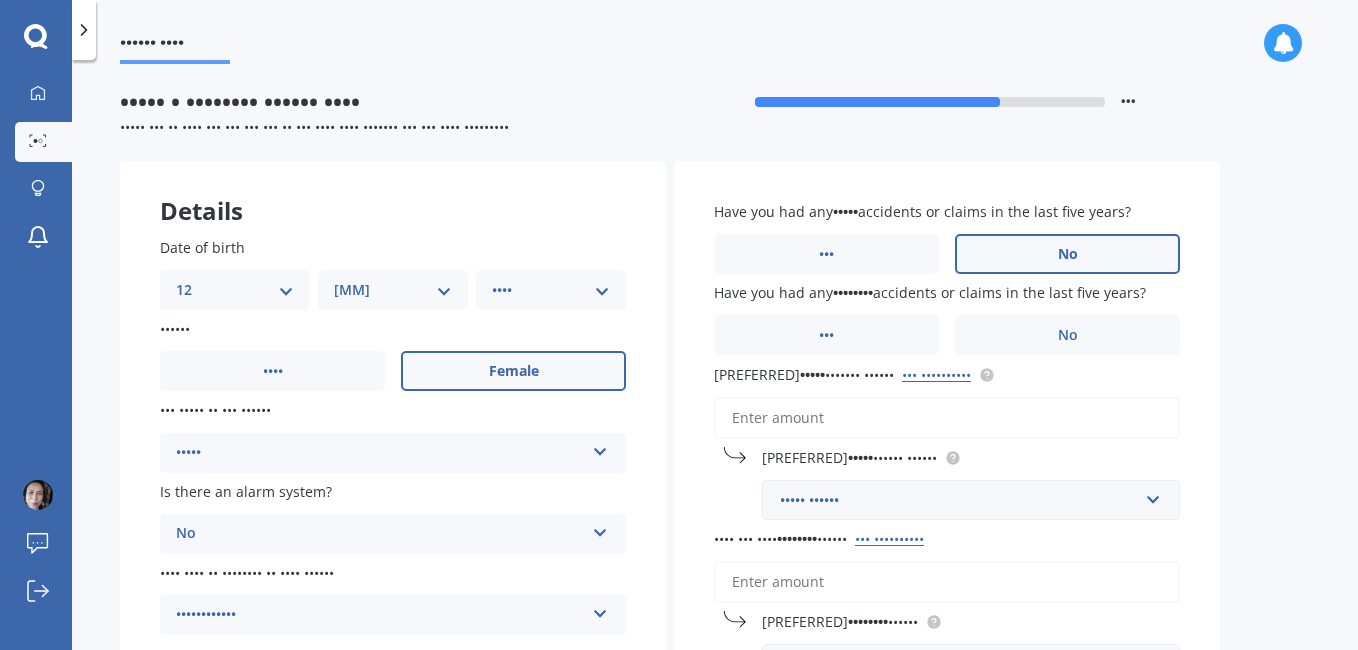 click on "No" at bounding box center (0, 0) 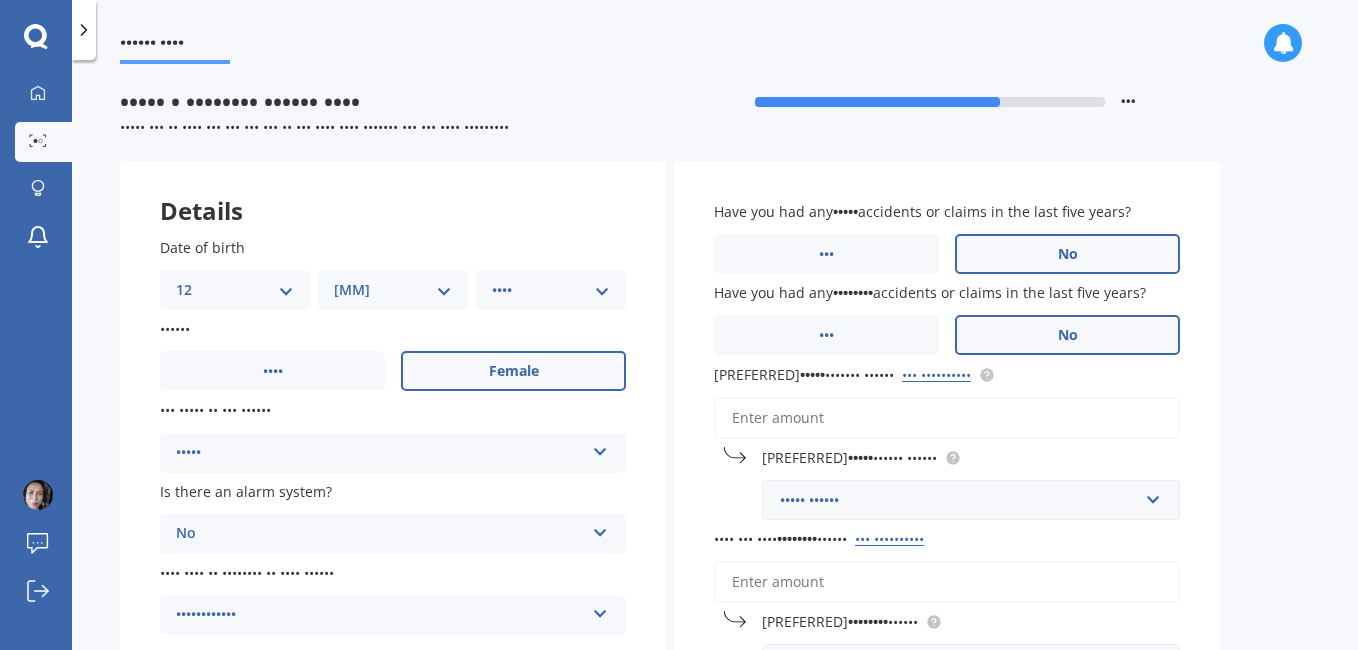 click on "No" at bounding box center (513, 371) 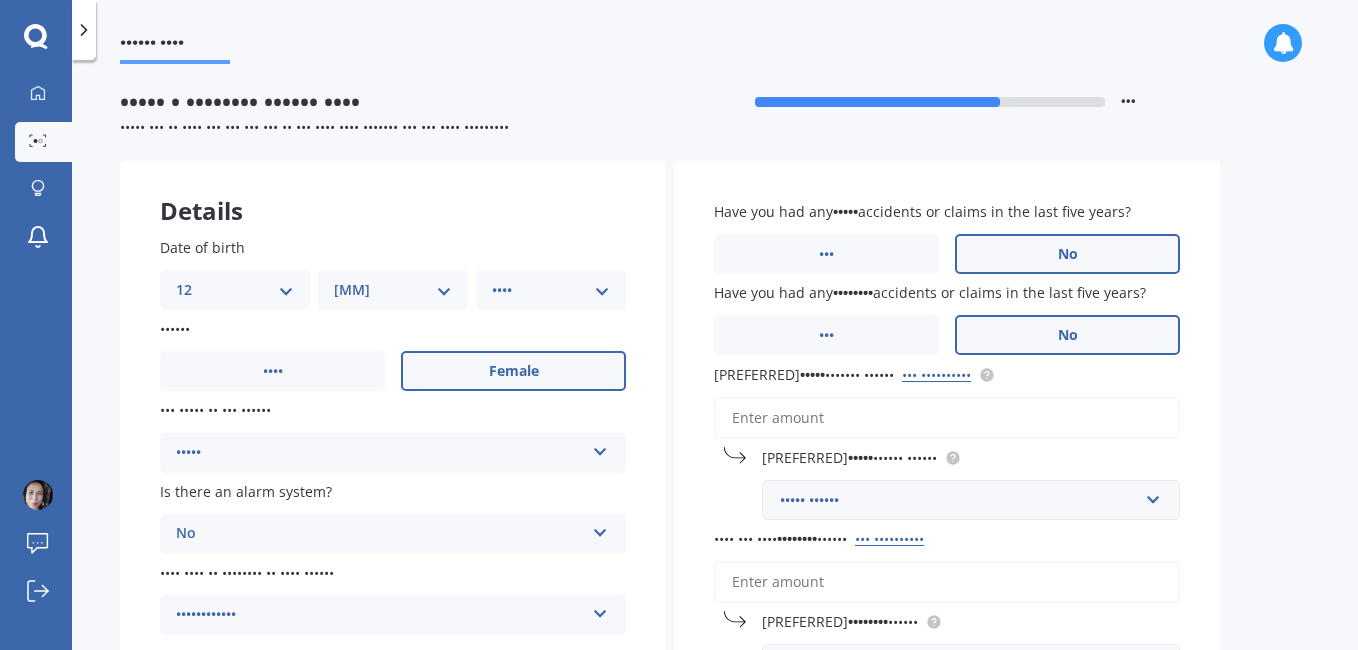 click on "No" at bounding box center (0, 0) 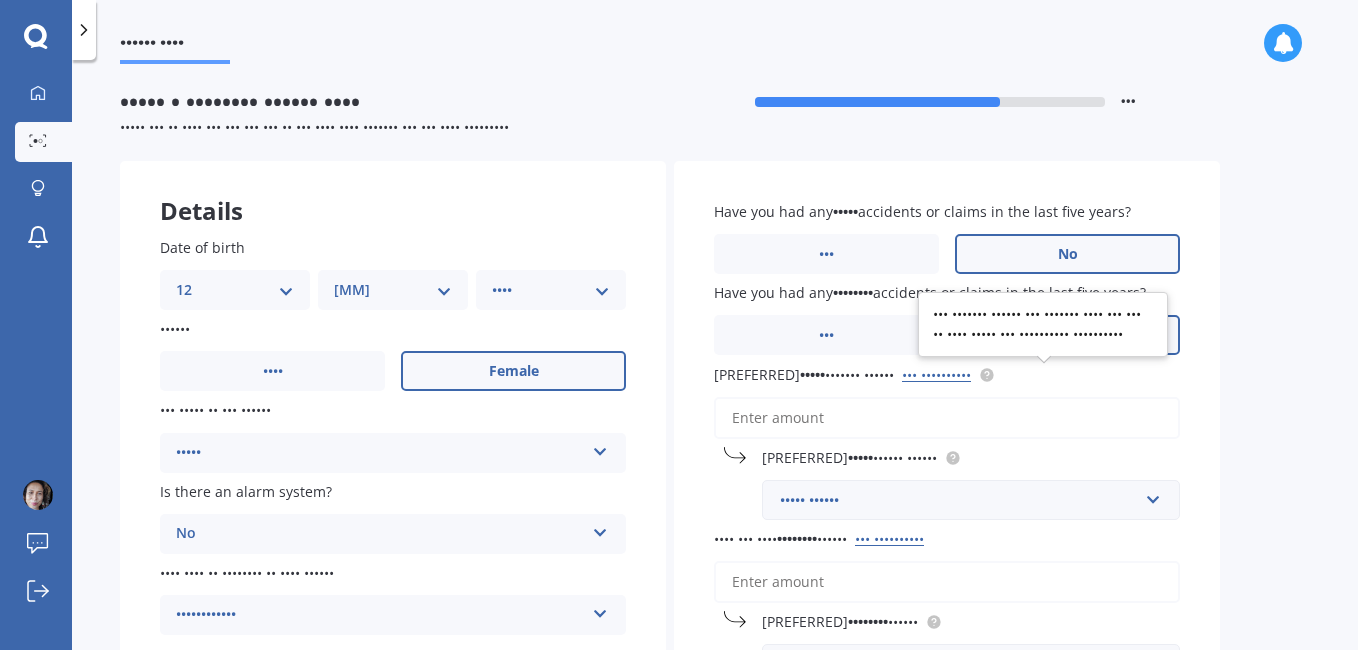 click at bounding box center [987, 373] 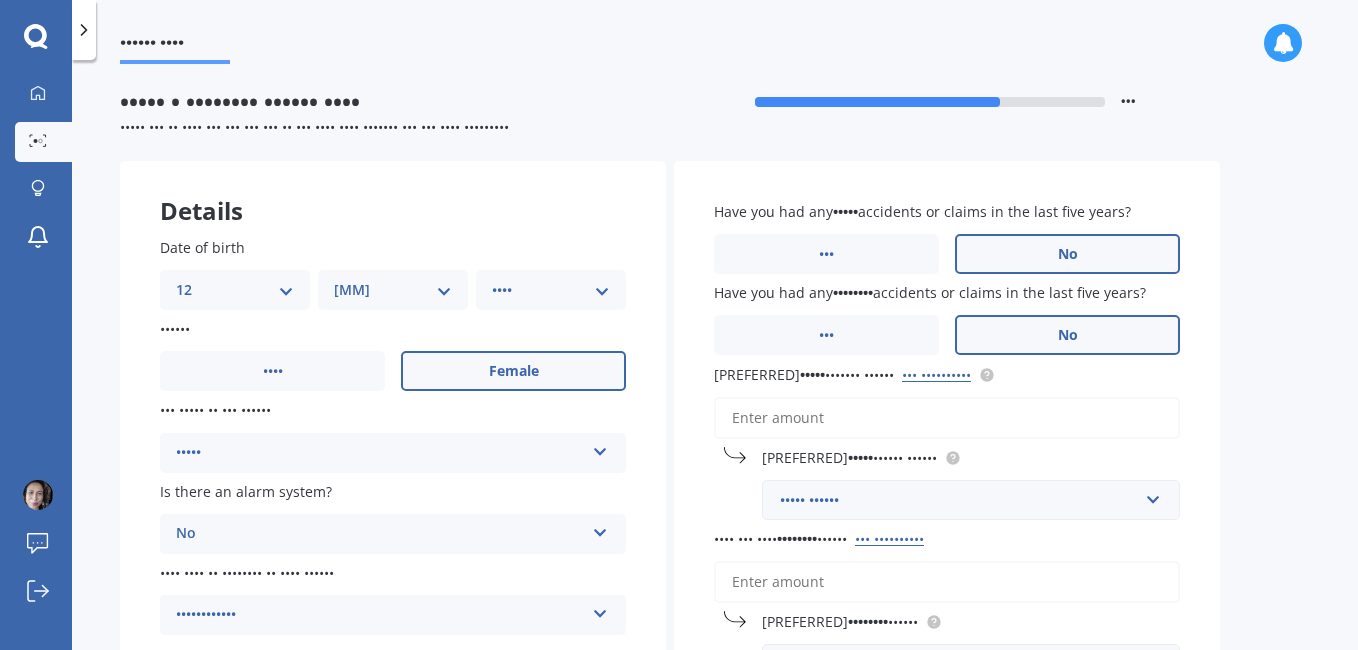 click on "[PREFERRED] house insured amount Use calculator" at bounding box center [947, 418] 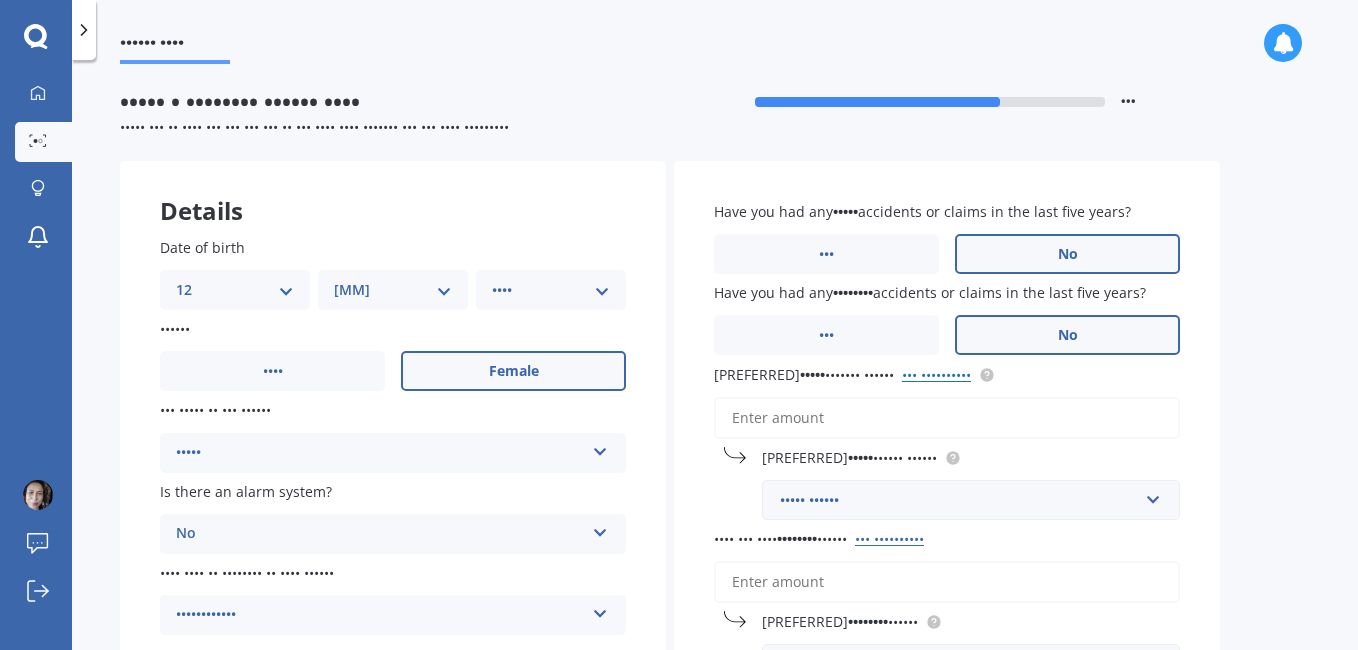 click on "••• ••••••••••" at bounding box center (936, 374) 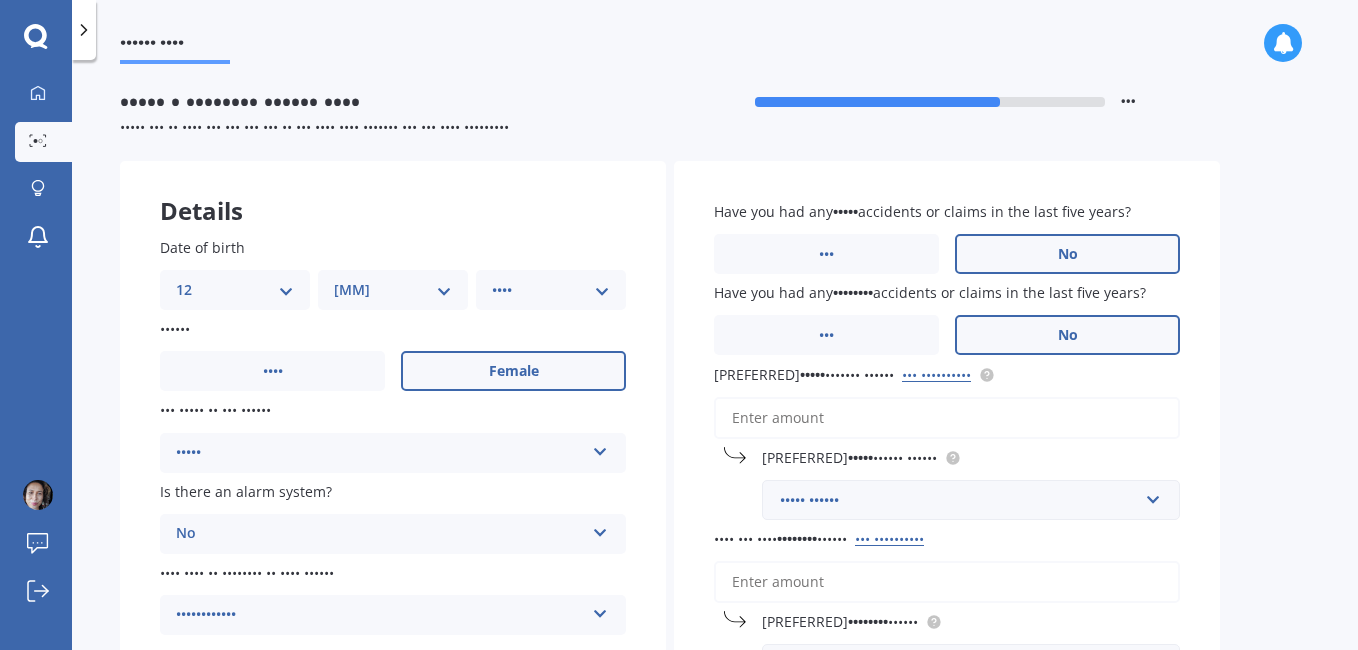 click on "[PREFERRED] house insured amount Use calculator" at bounding box center [947, 418] 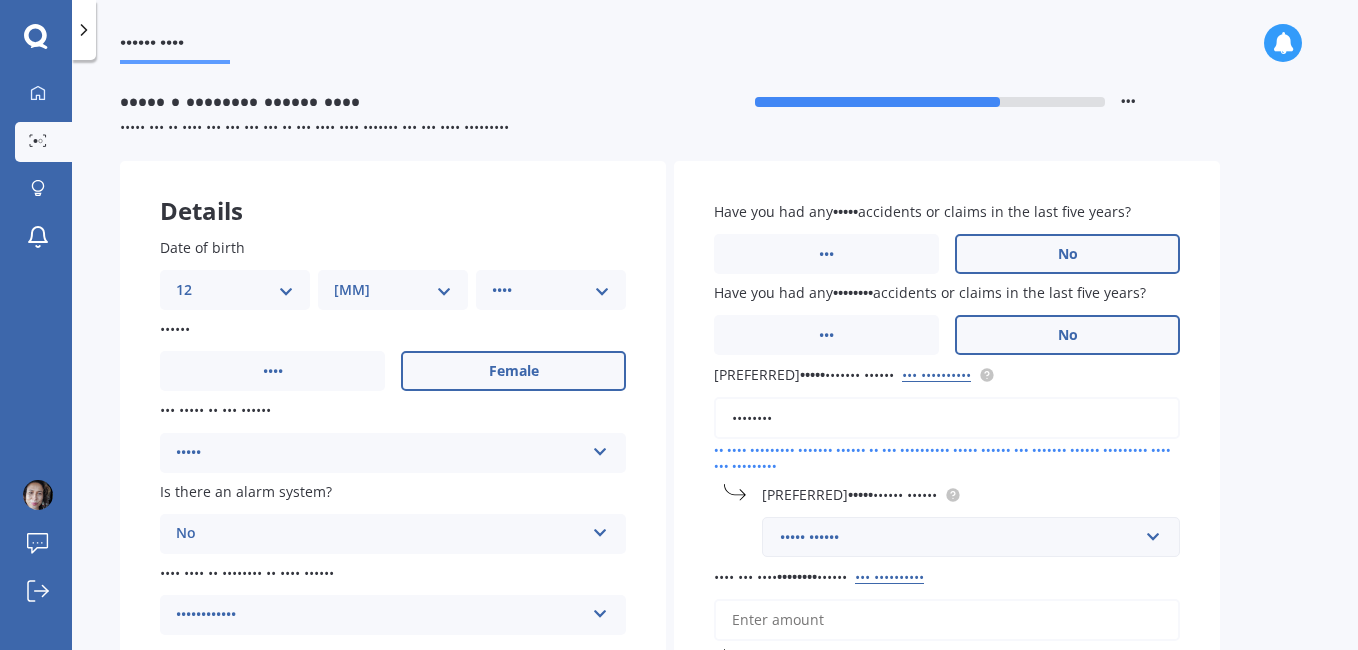 type on "••••••••" 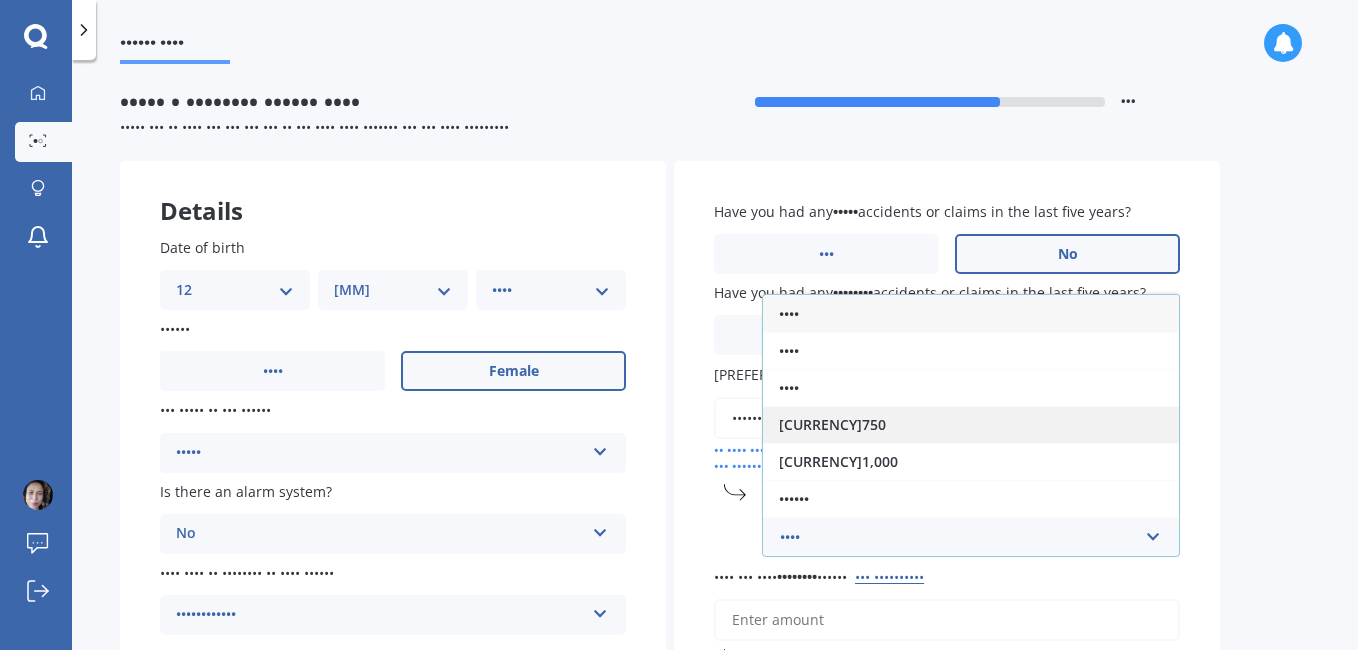 click on "[CURRENCY]750" at bounding box center [971, 424] 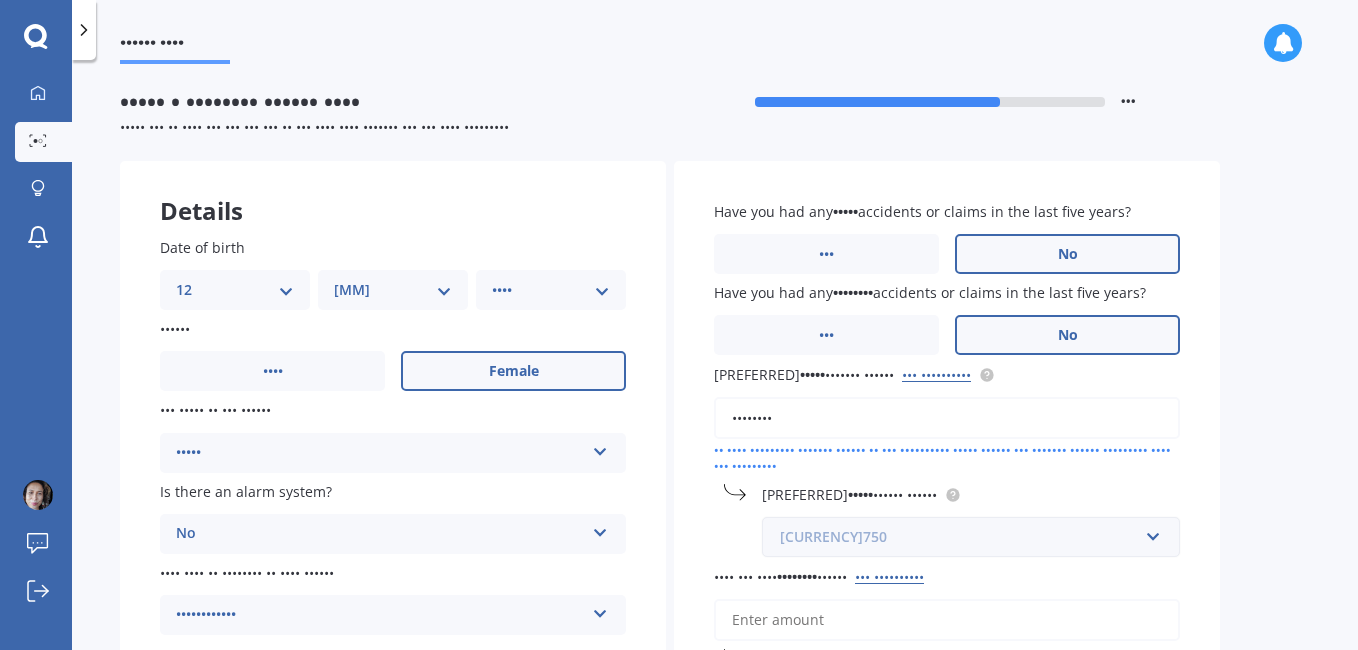 click at bounding box center [964, 537] 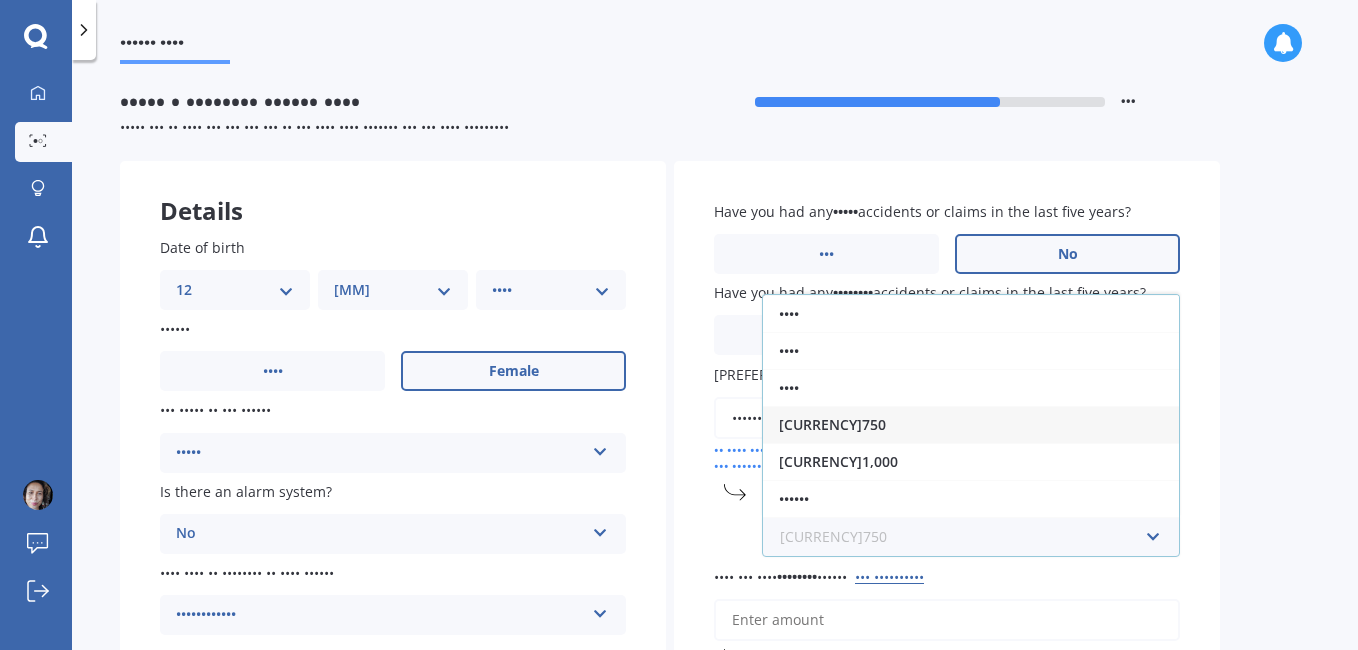 click at bounding box center [964, 537] 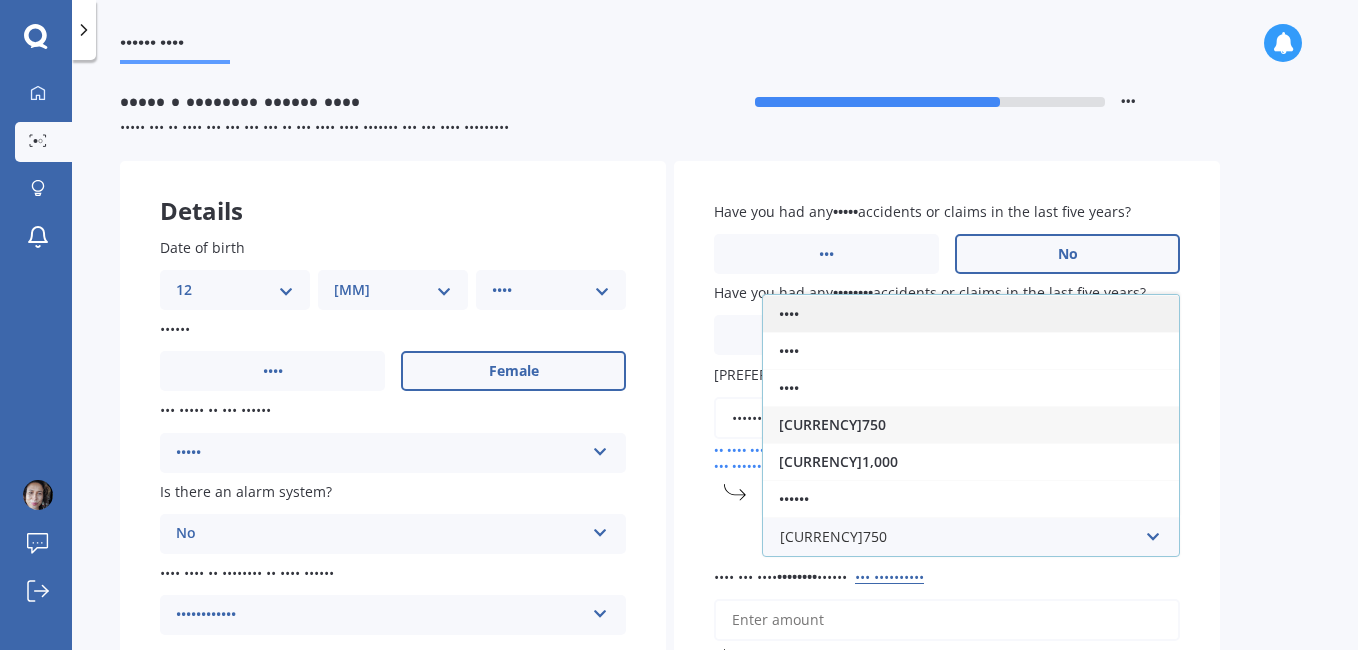 click on "••••" at bounding box center [971, 313] 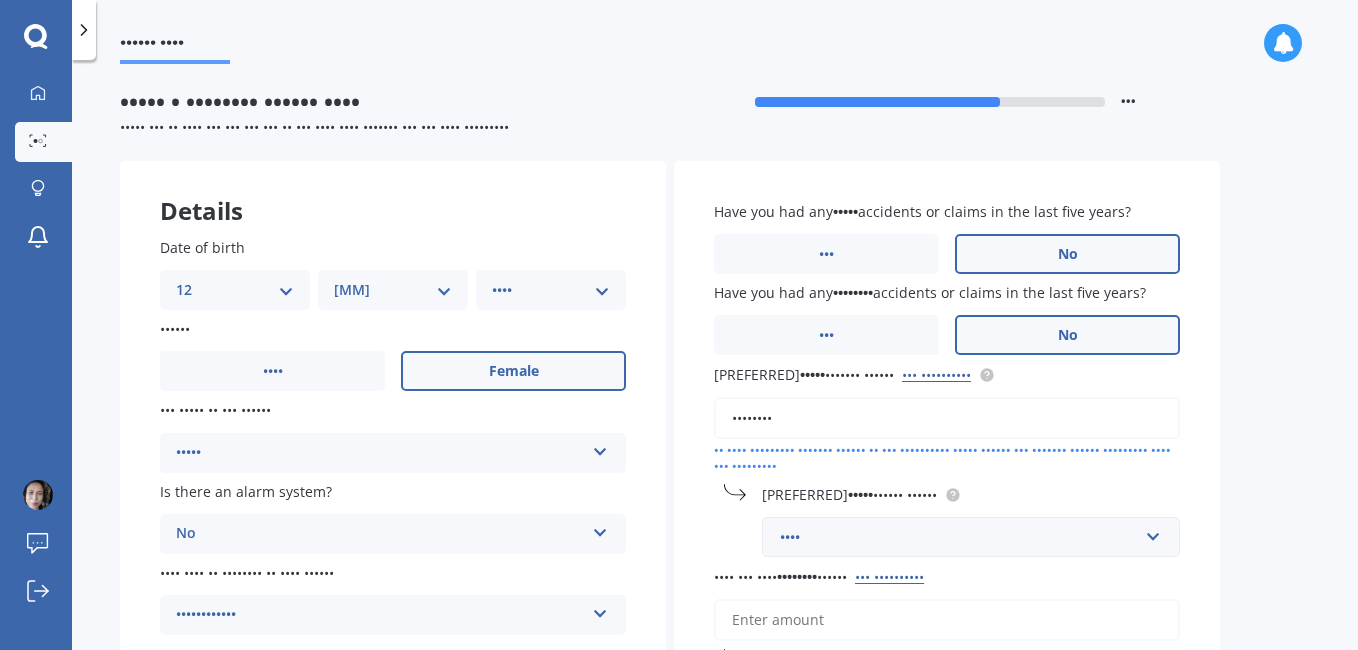 scroll, scrollTop: 226, scrollLeft: 0, axis: vertical 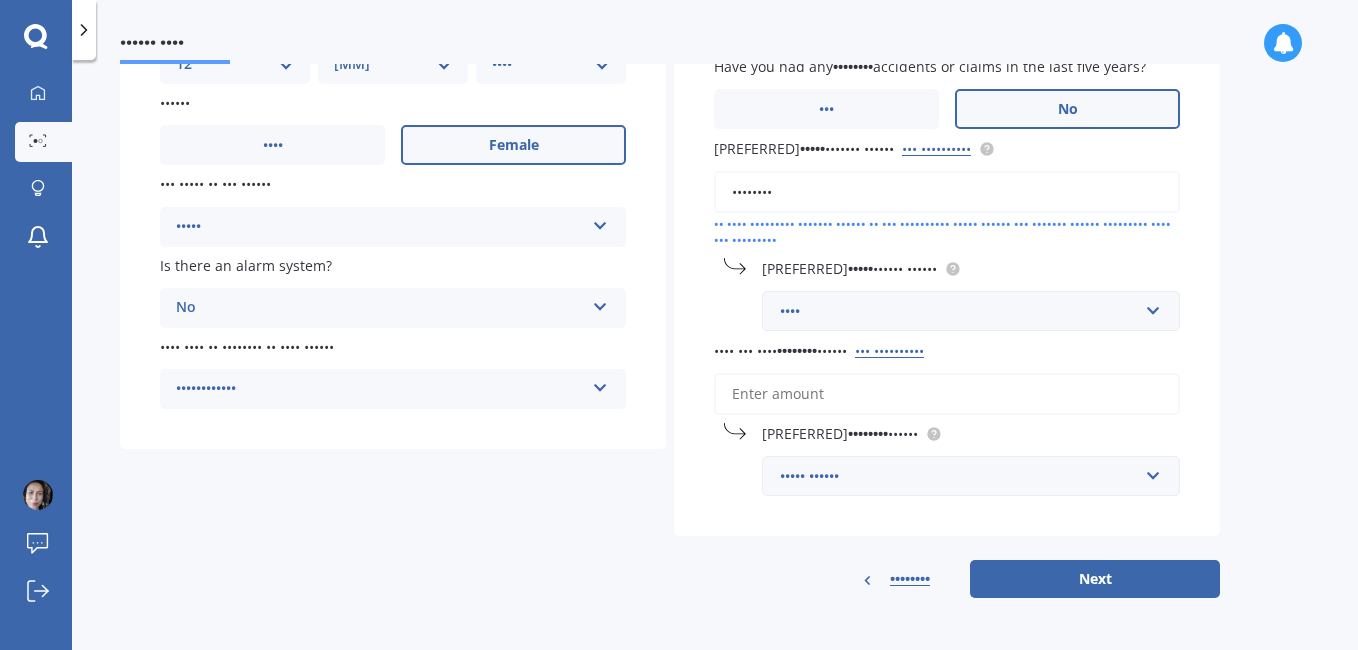 click on "••••• ••••••" at bounding box center (959, 476) 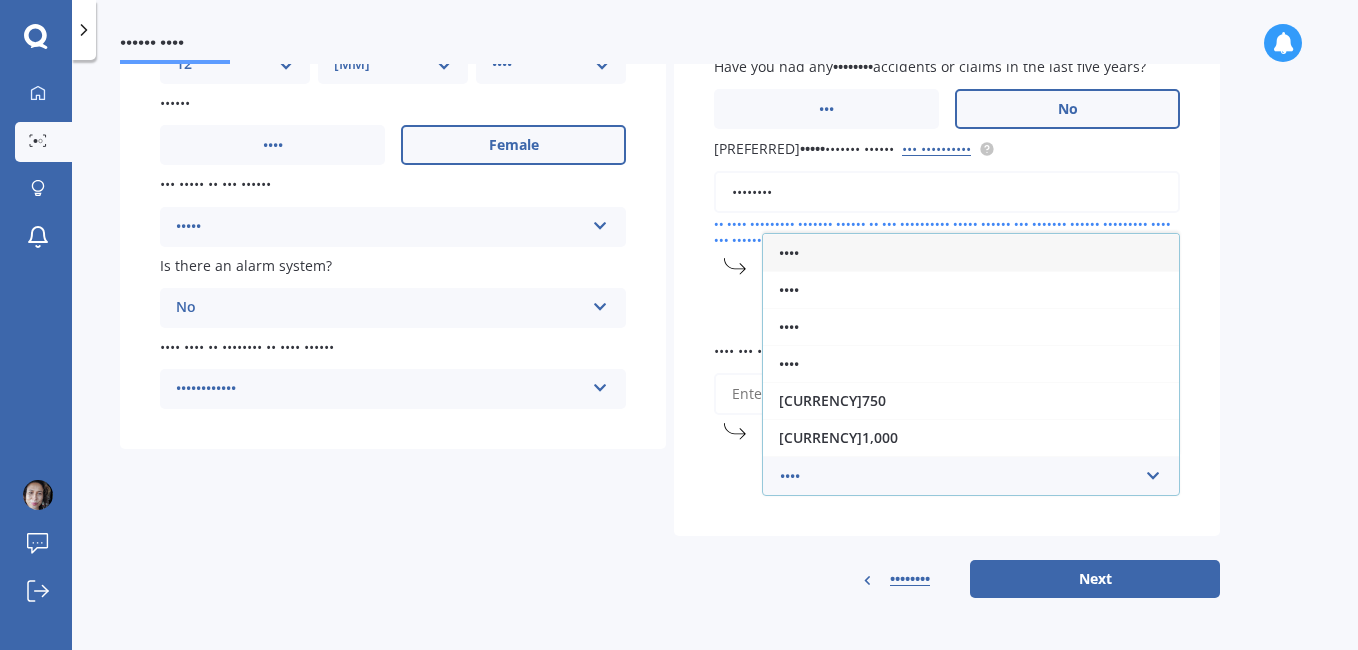click on "••••" at bounding box center (971, 252) 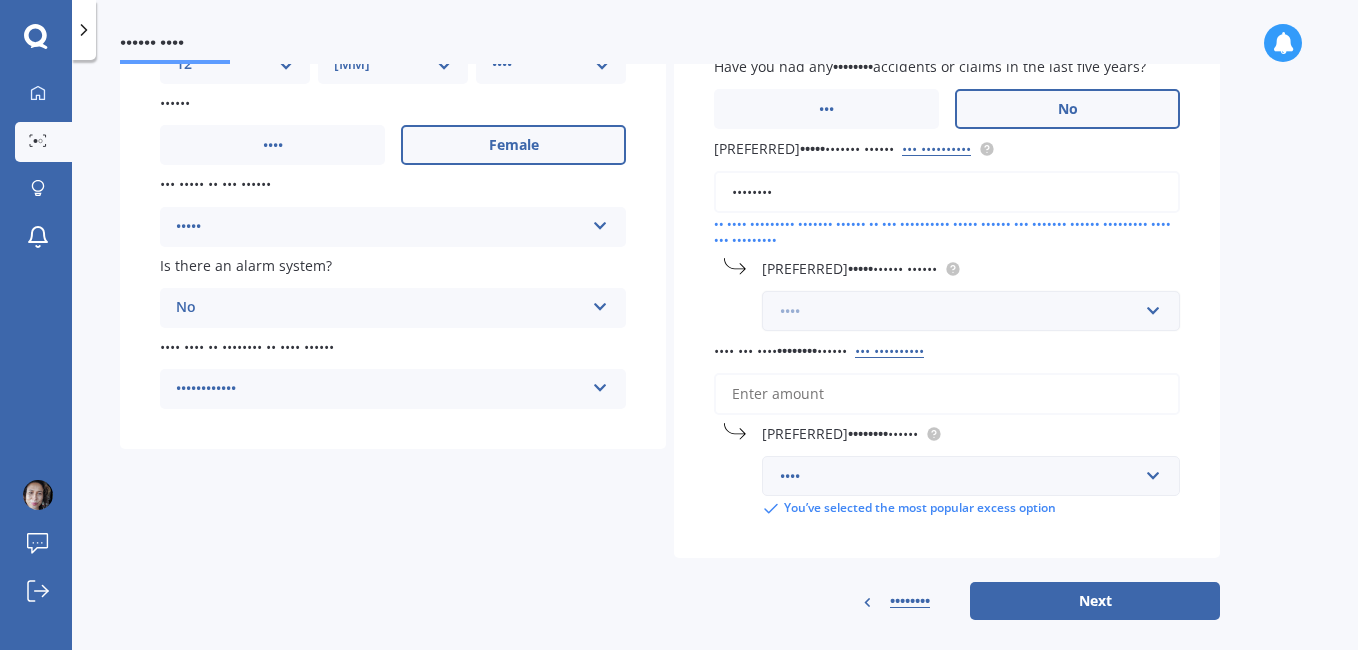 click at bounding box center (964, 311) 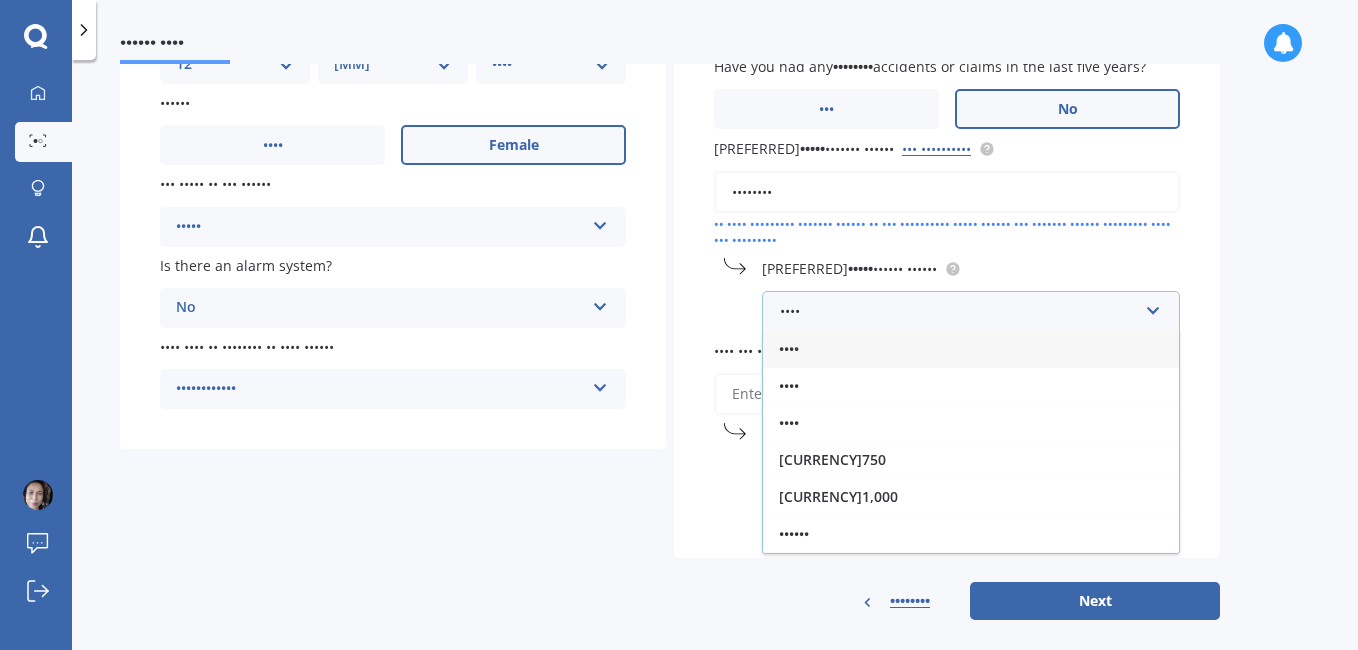 click on "•••• •••• •••• •••• •••• •••••• •••••• ••••••" at bounding box center [971, 311] 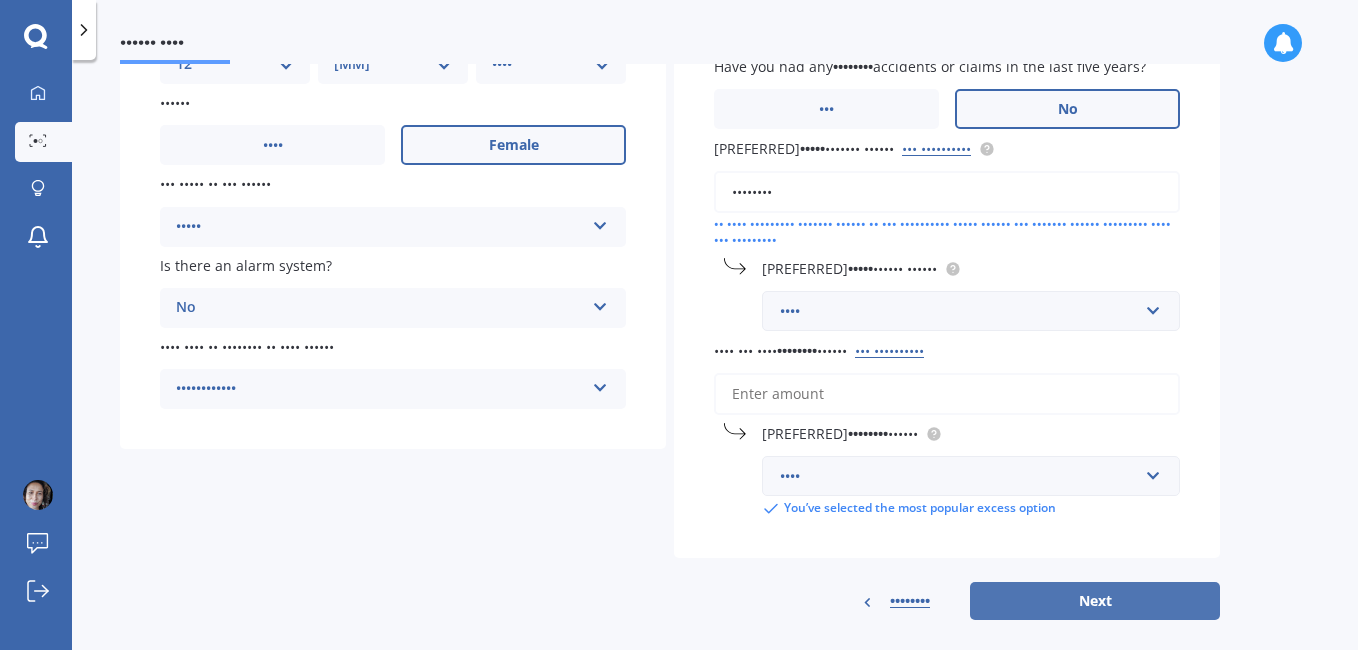 click on "Next" at bounding box center [1095, 601] 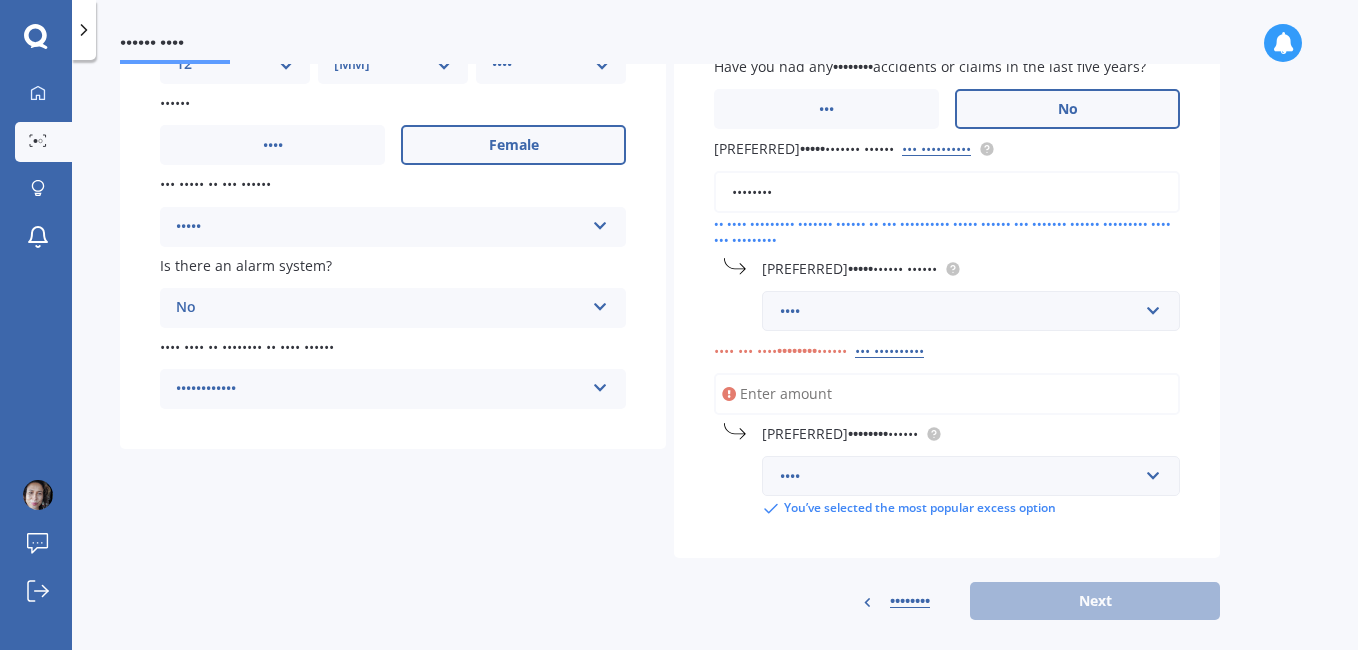 click on "•••• ••• ••••  ••••••••  •••••• ••• ••••••••••" at bounding box center [947, 394] 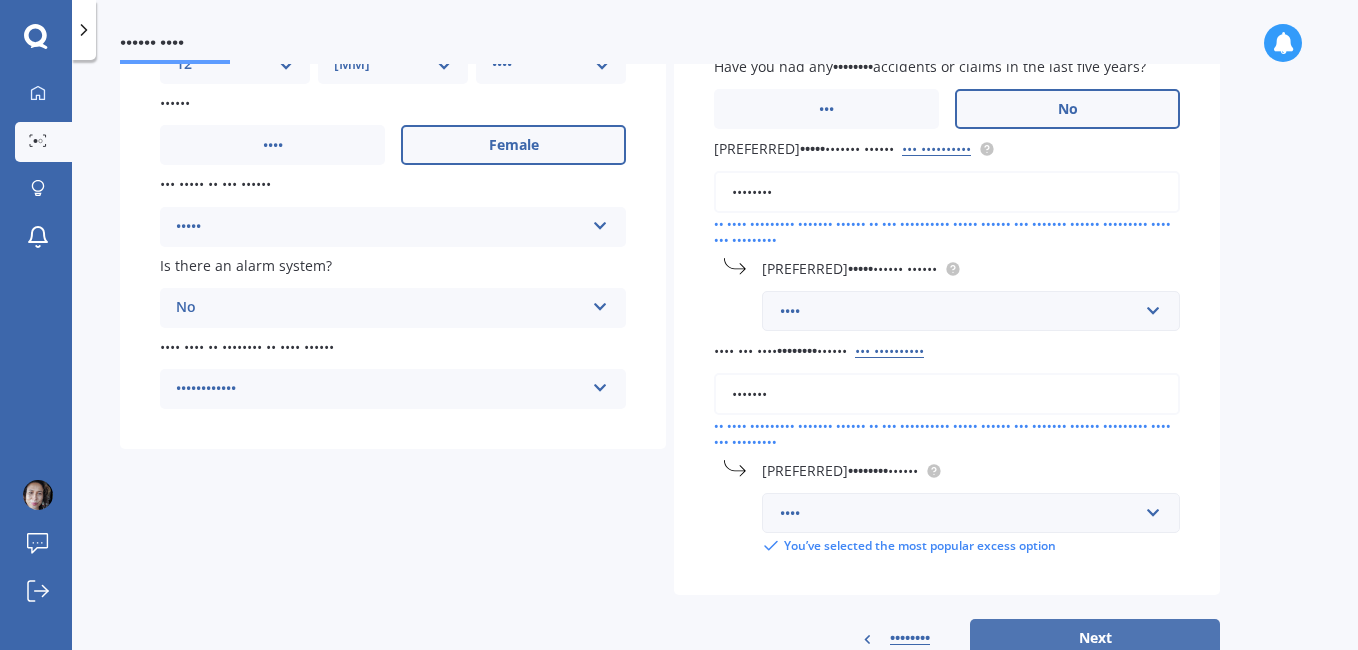 type on "•••••••" 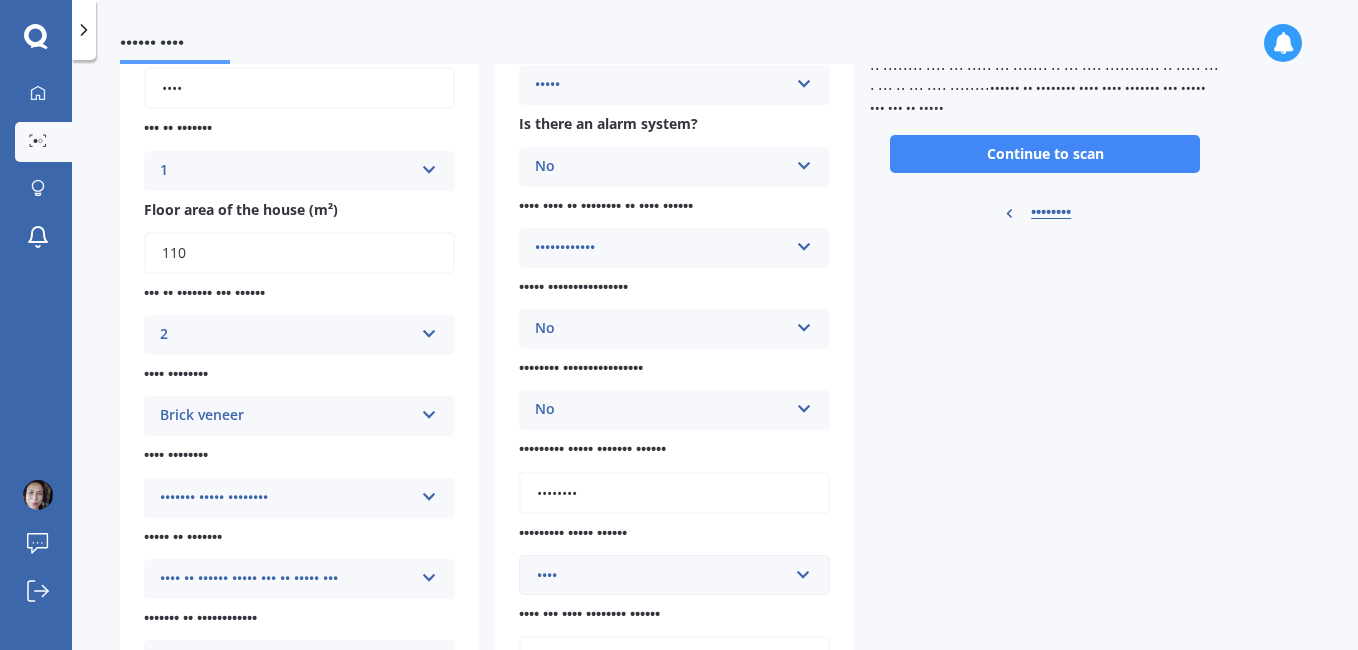 scroll, scrollTop: 0, scrollLeft: 0, axis: both 